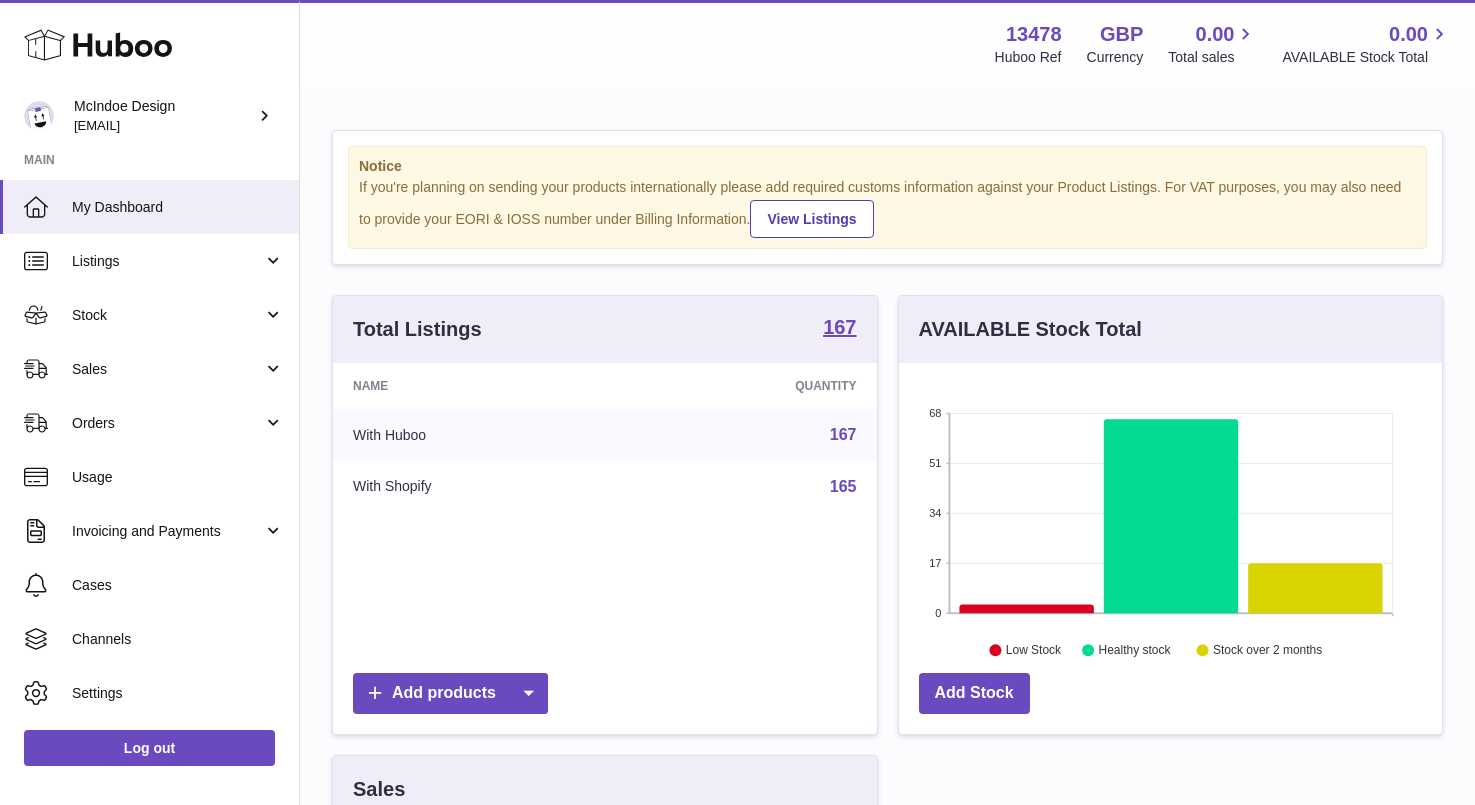 scroll, scrollTop: 0, scrollLeft: 0, axis: both 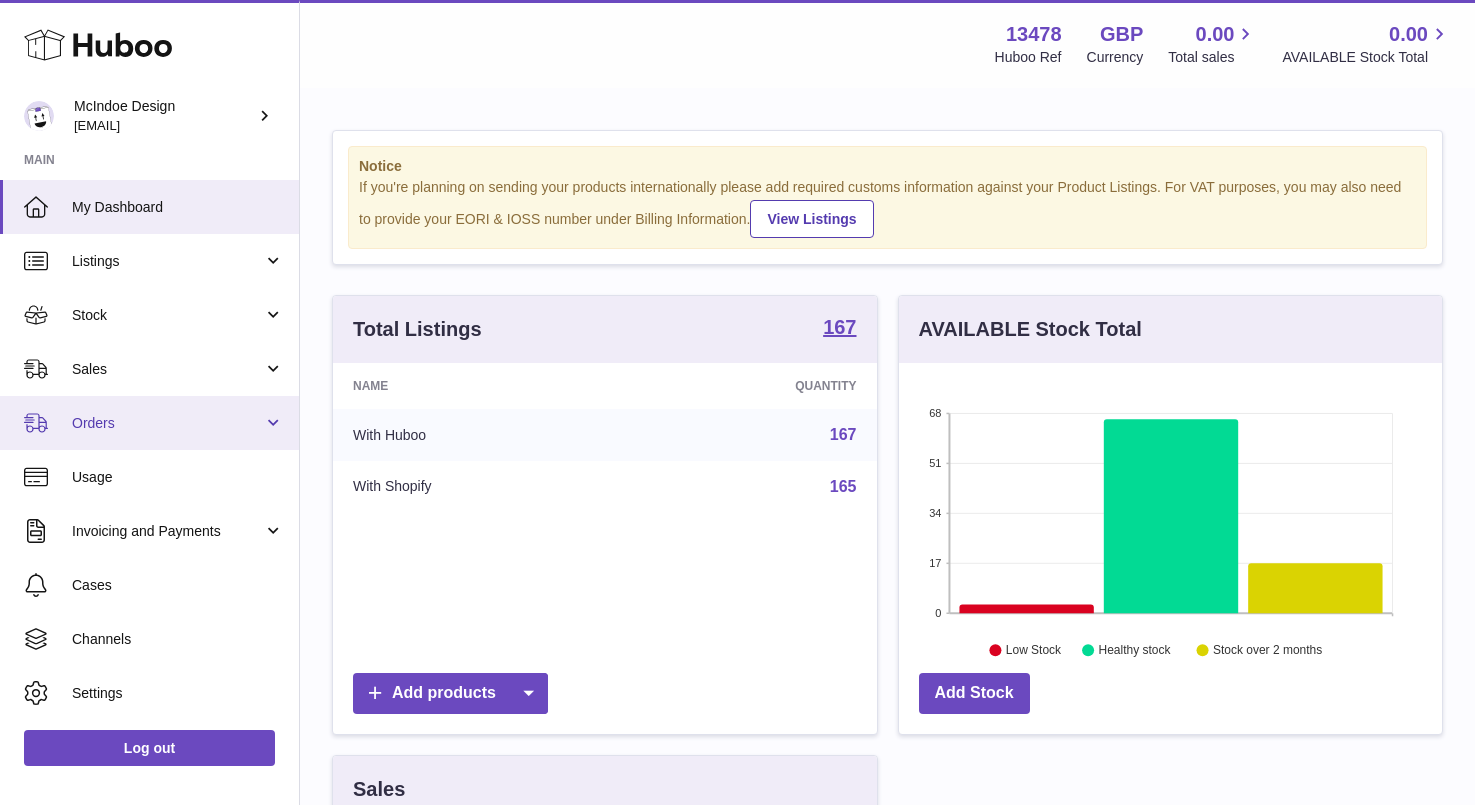 click on "Orders" at bounding box center [167, 423] 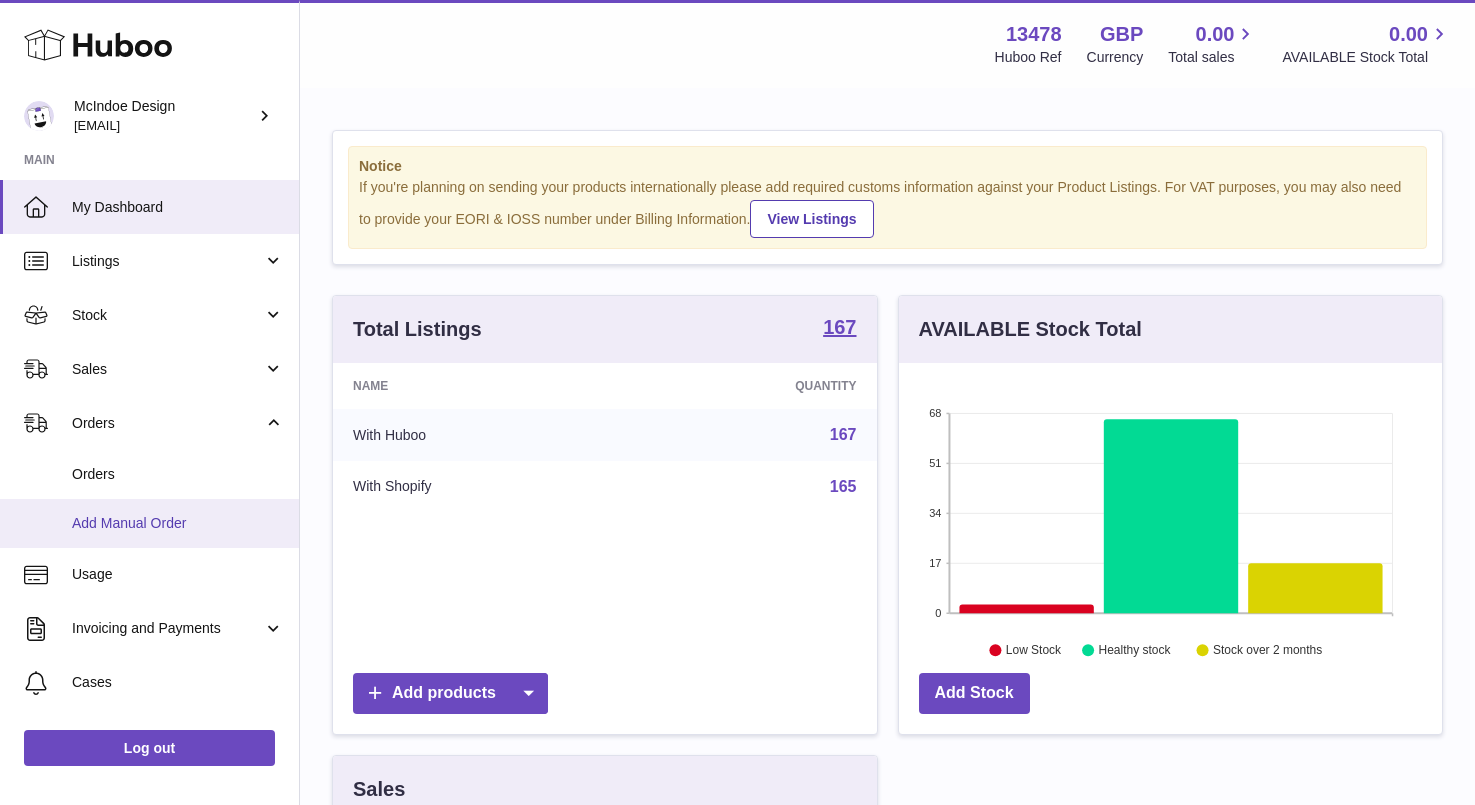 click on "Add Manual Order" at bounding box center (178, 523) 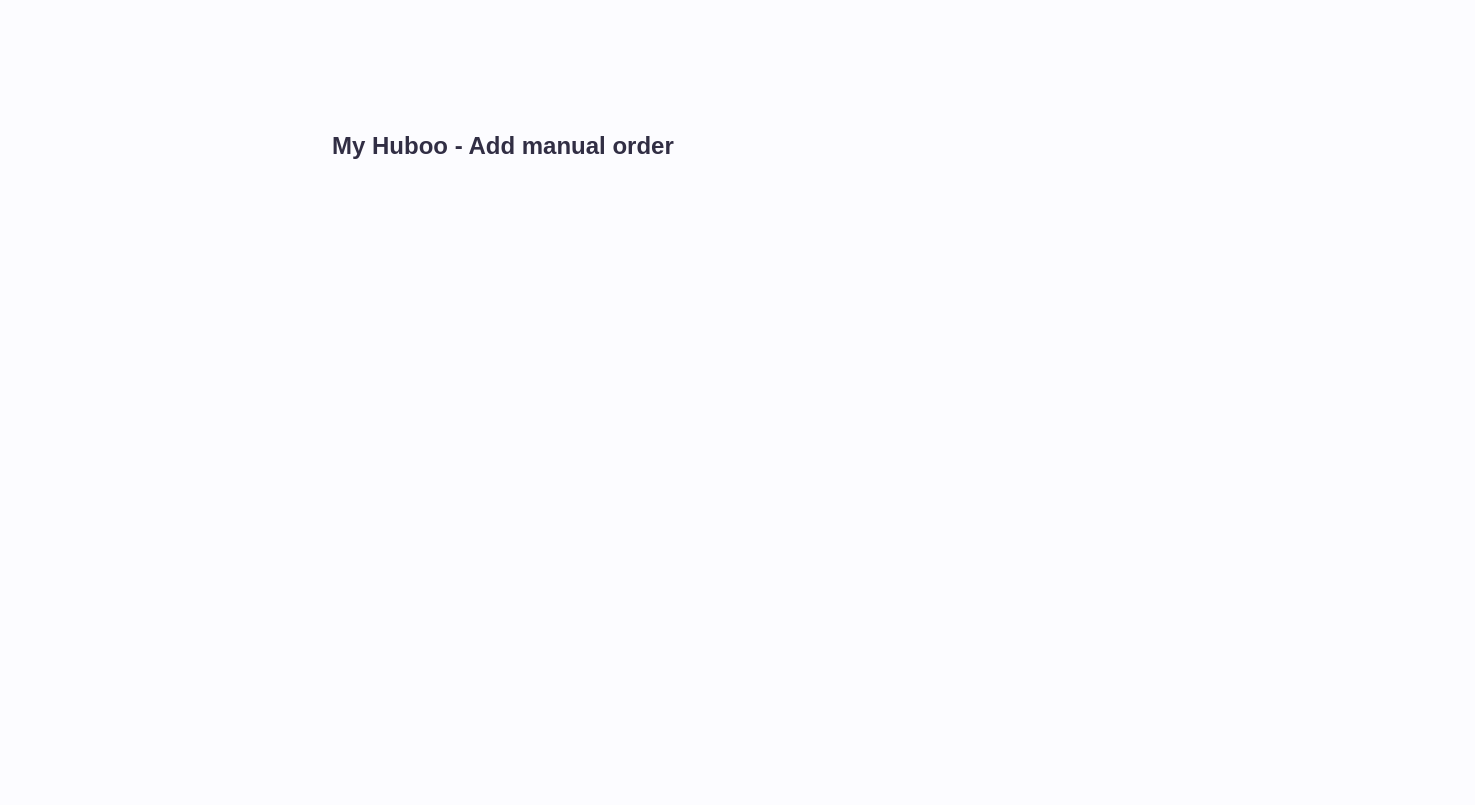 scroll, scrollTop: 0, scrollLeft: 0, axis: both 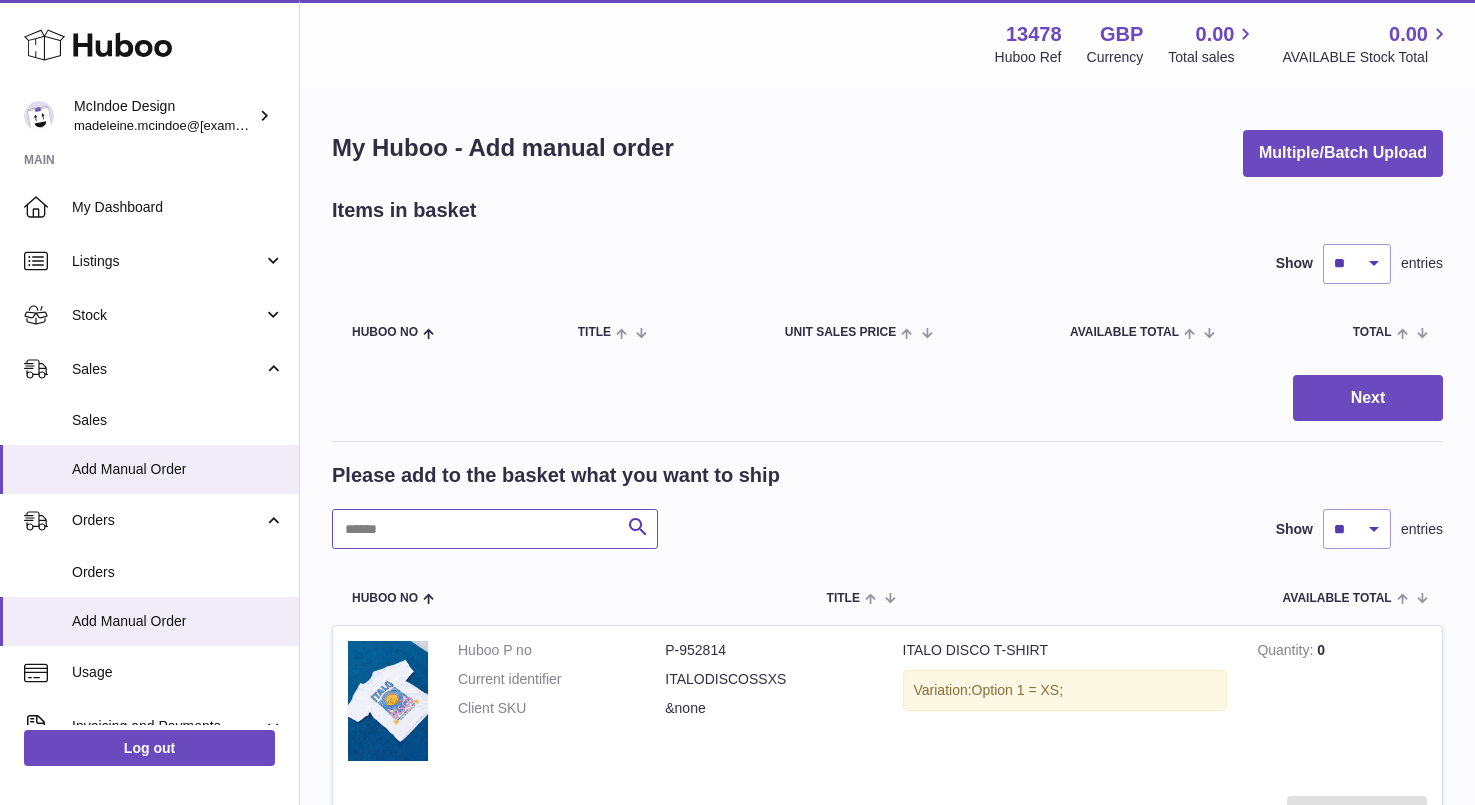 click at bounding box center [495, 529] 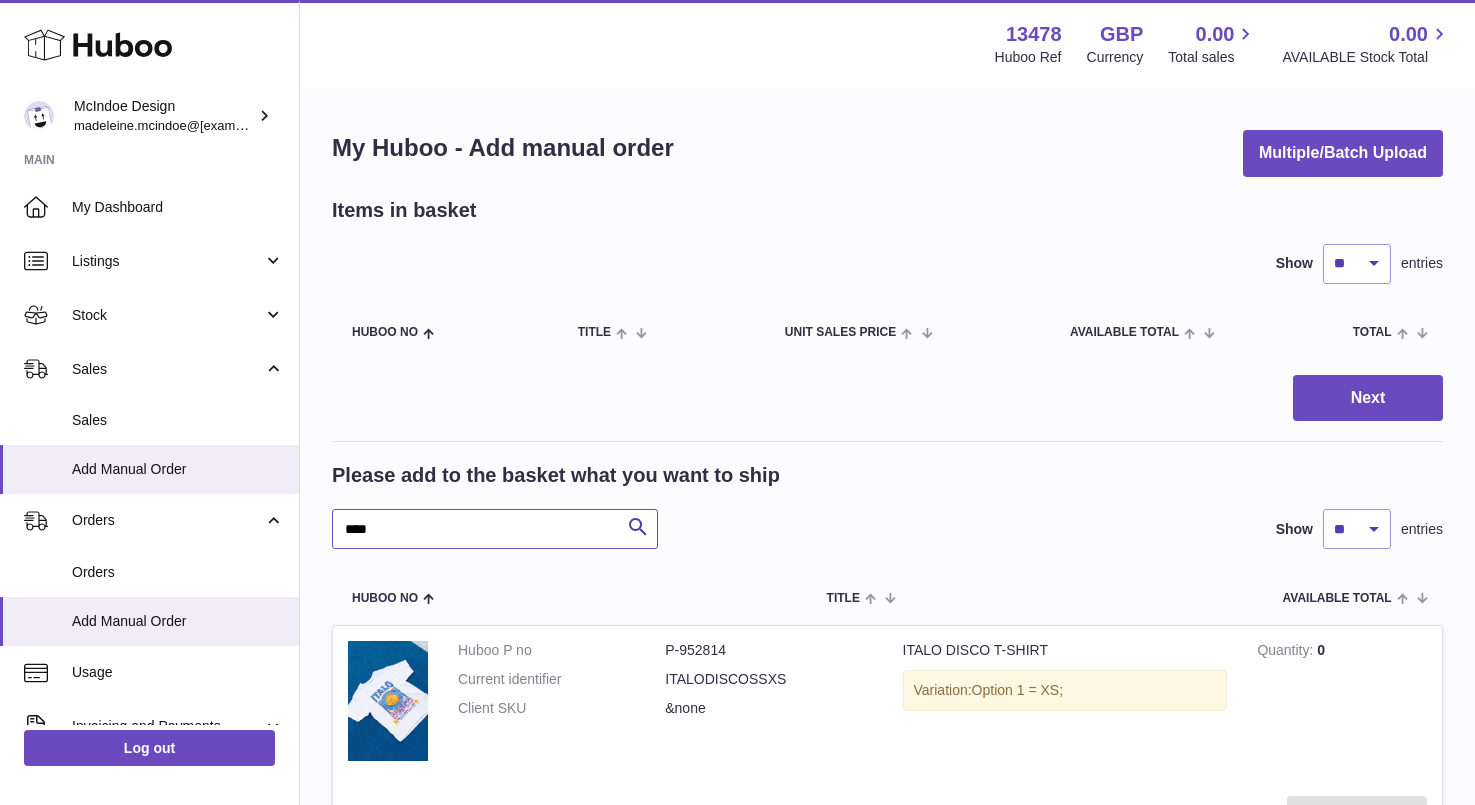 type on "****" 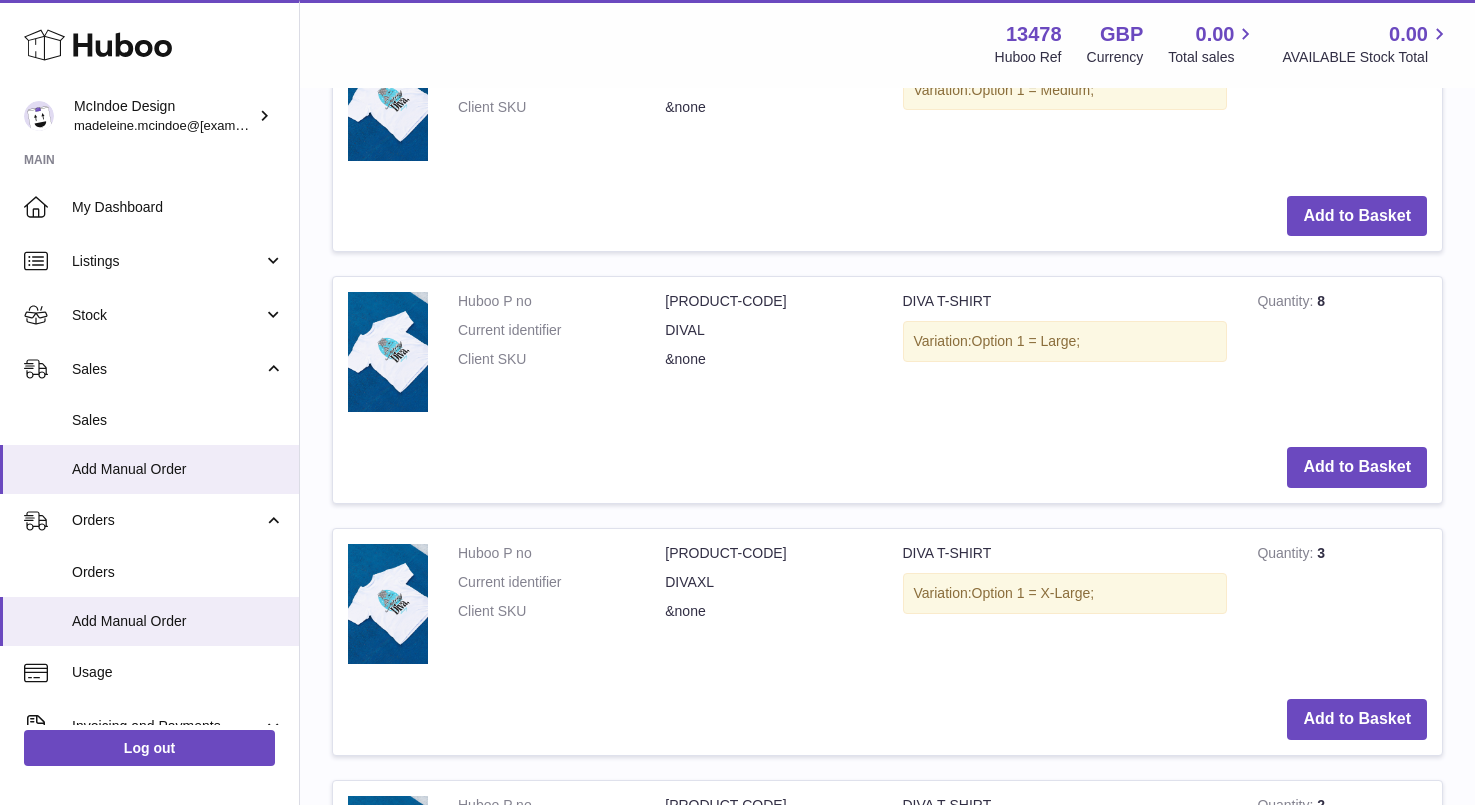 scroll, scrollTop: 1100, scrollLeft: 0, axis: vertical 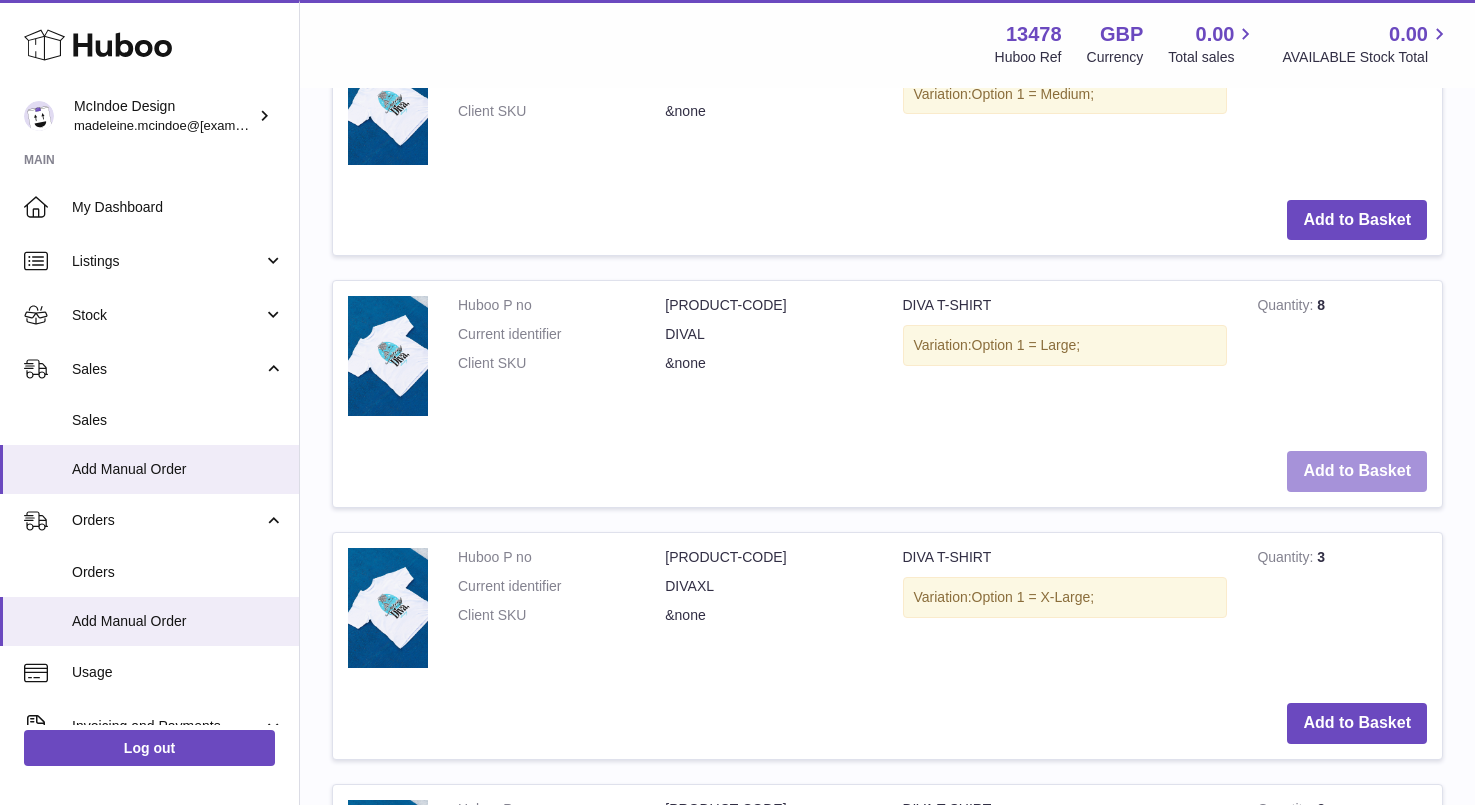 click on "Add to Basket" at bounding box center [1357, 471] 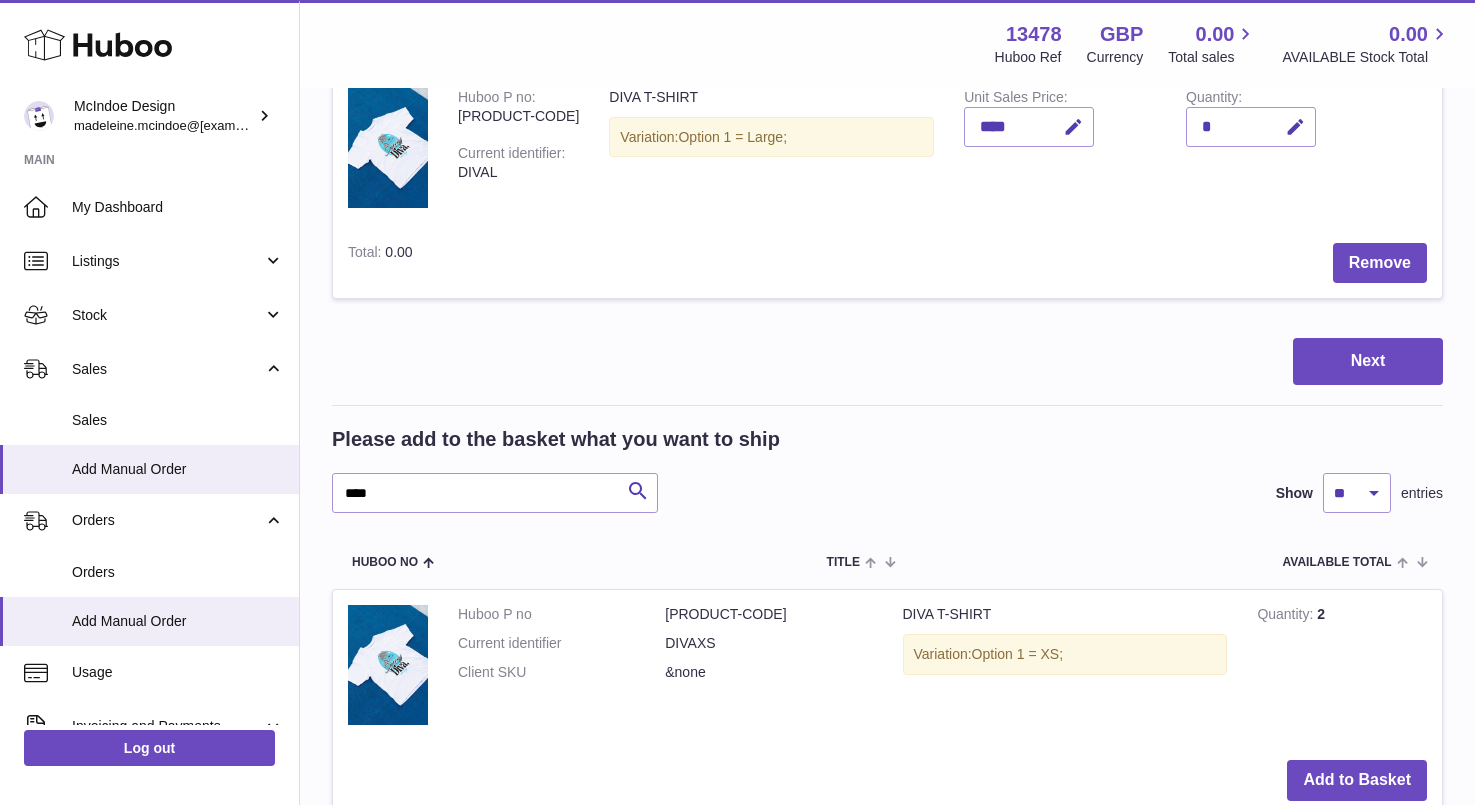 scroll, scrollTop: 0, scrollLeft: 0, axis: both 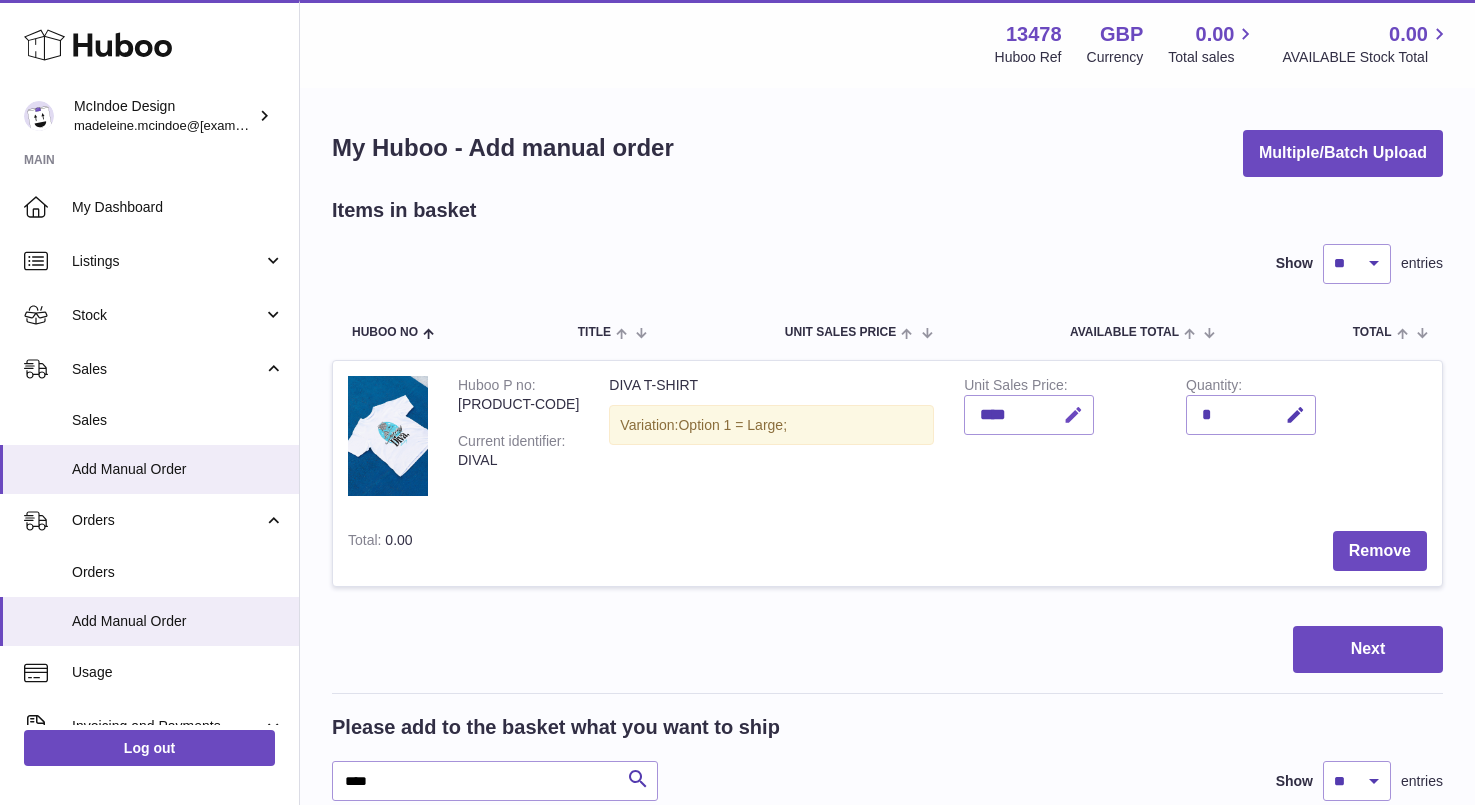 click at bounding box center [1070, 415] 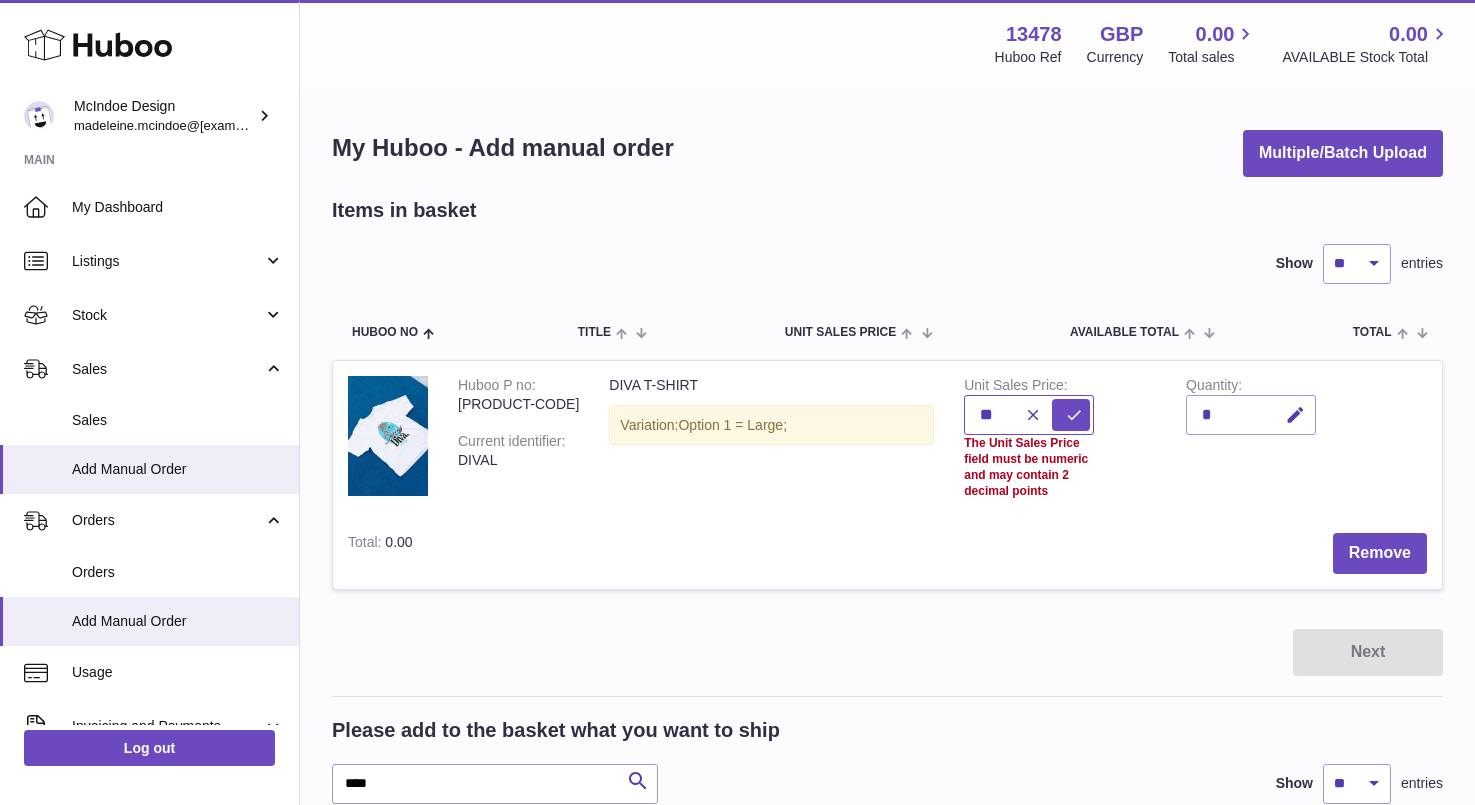 type on "*" 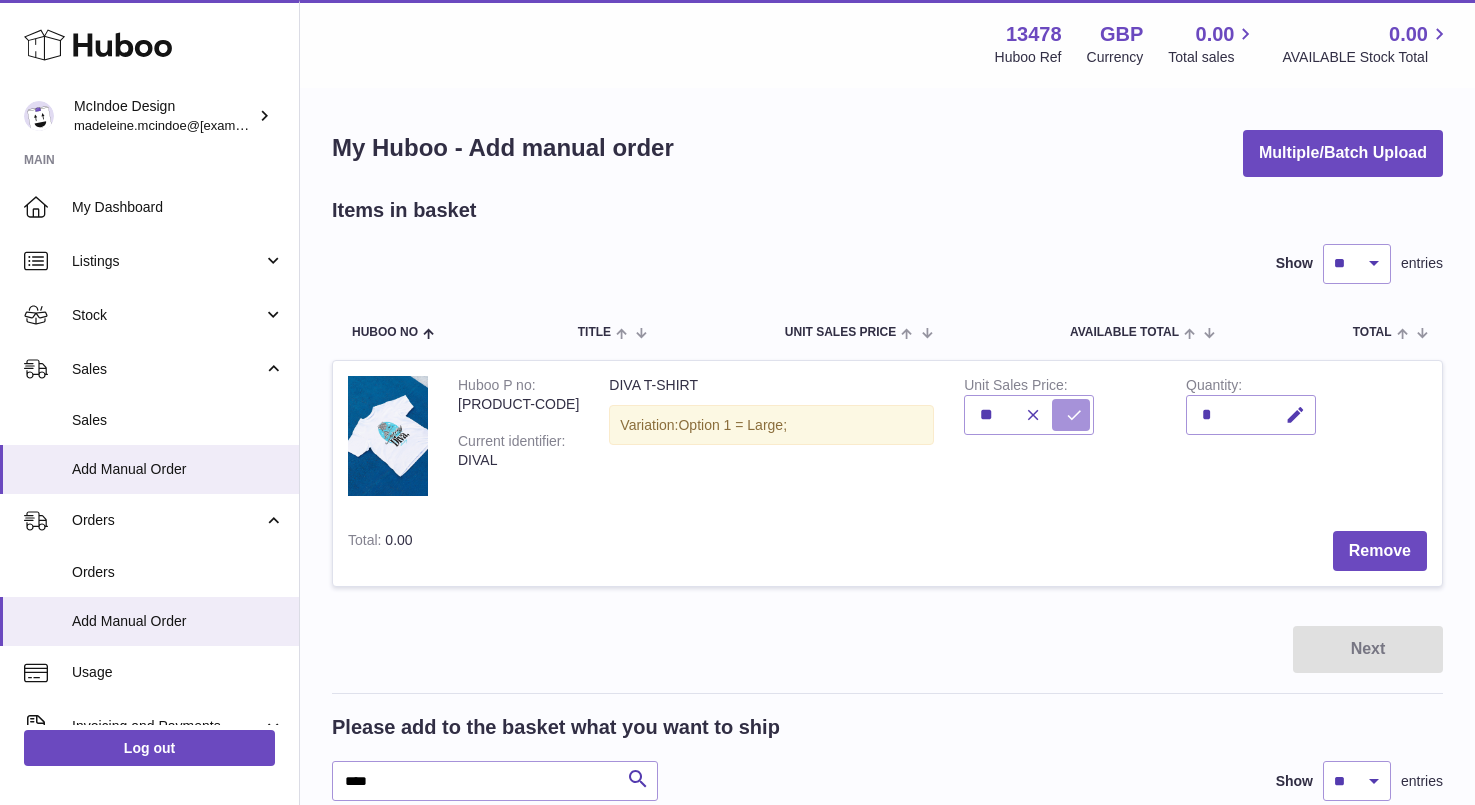 click at bounding box center [1071, 415] 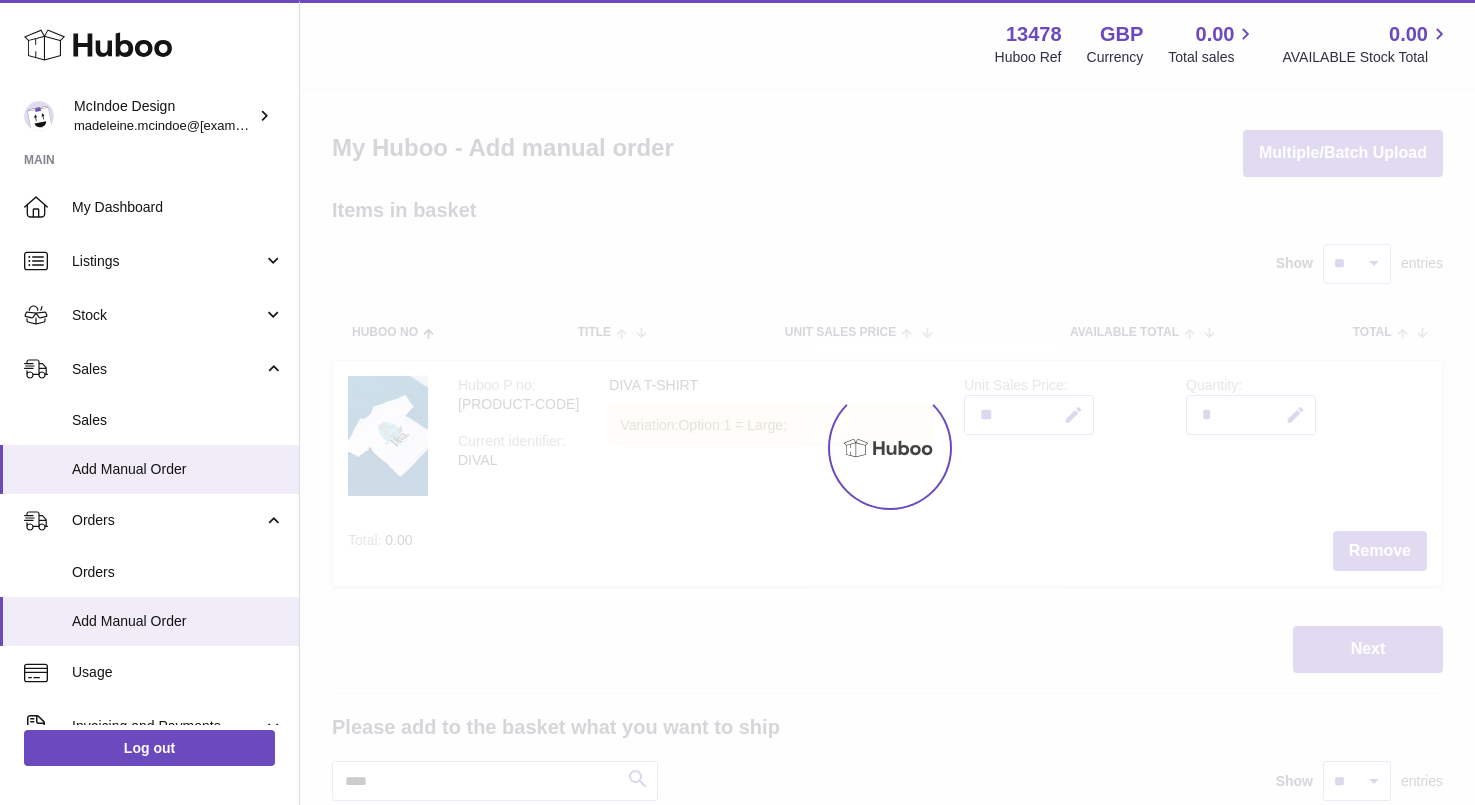 type on "*****" 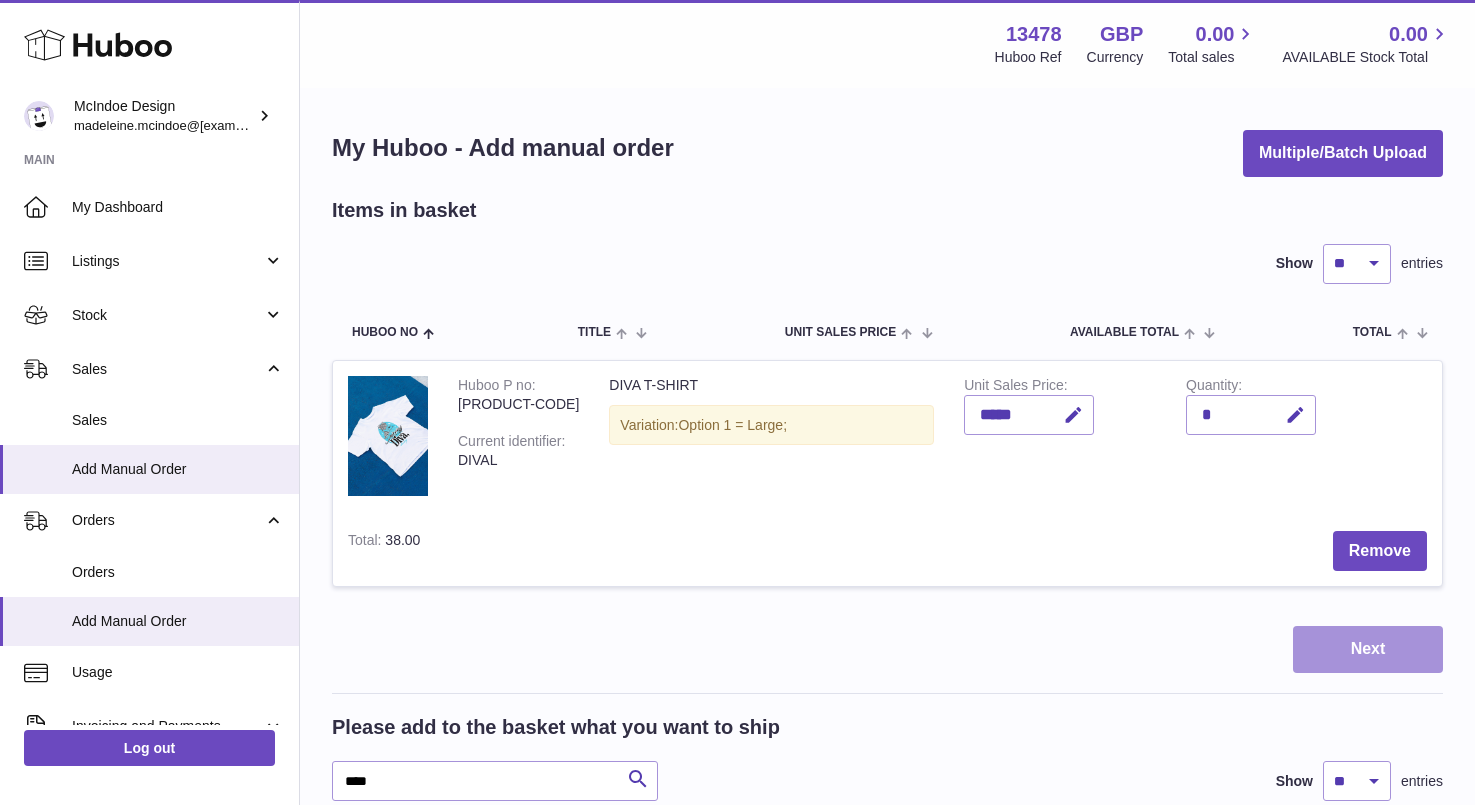 click on "Next" at bounding box center (1368, 649) 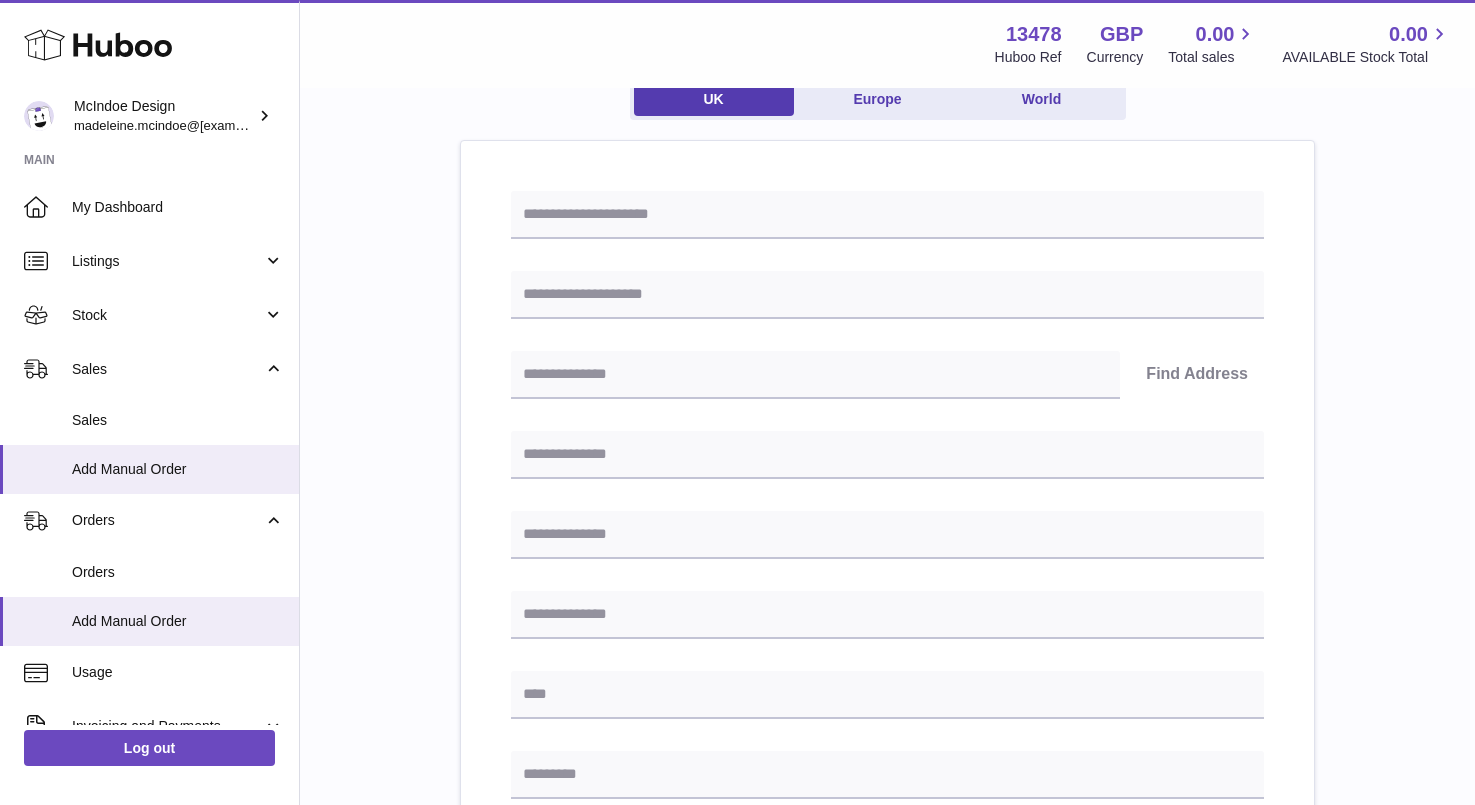 scroll, scrollTop: 189, scrollLeft: 0, axis: vertical 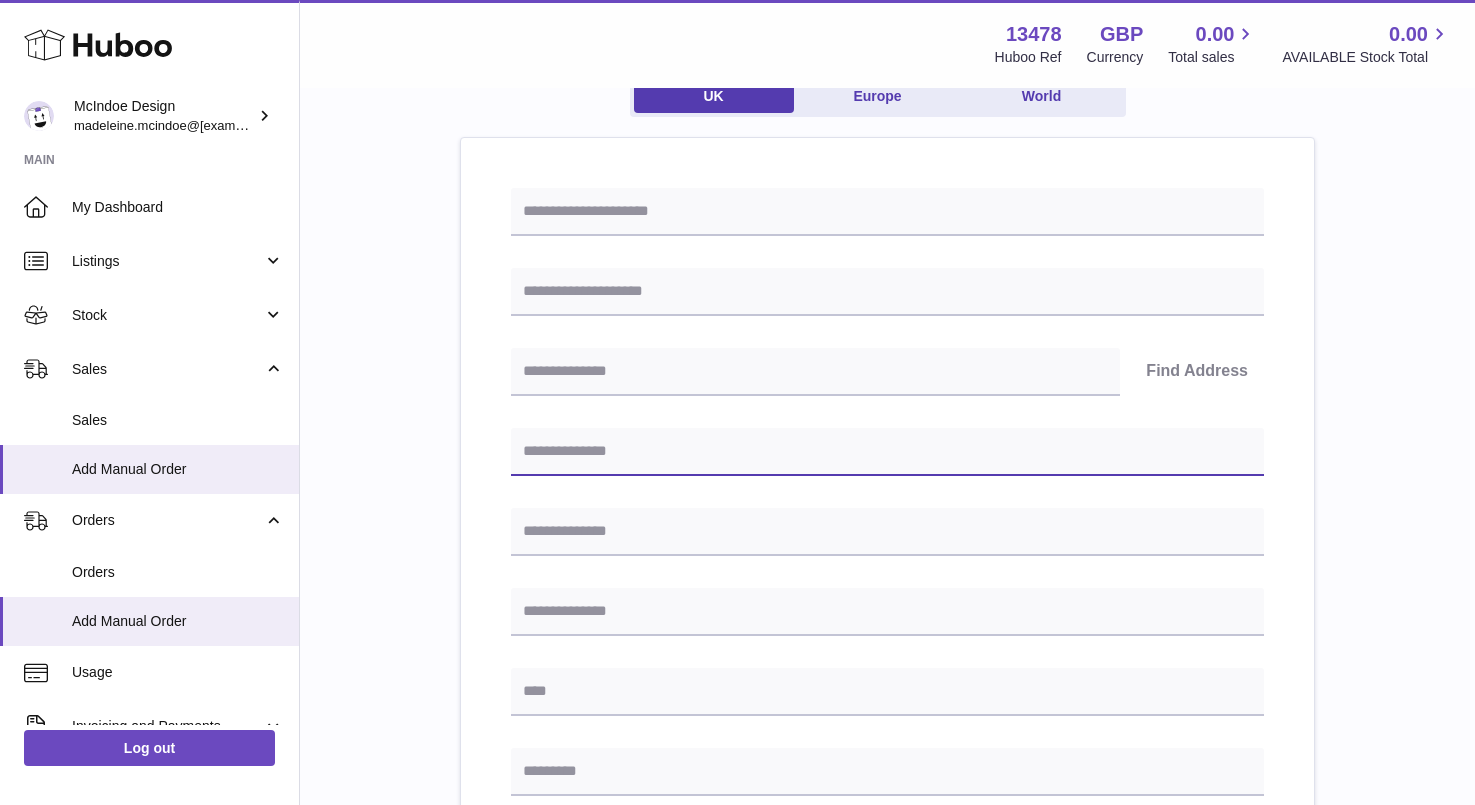 click at bounding box center [887, 452] 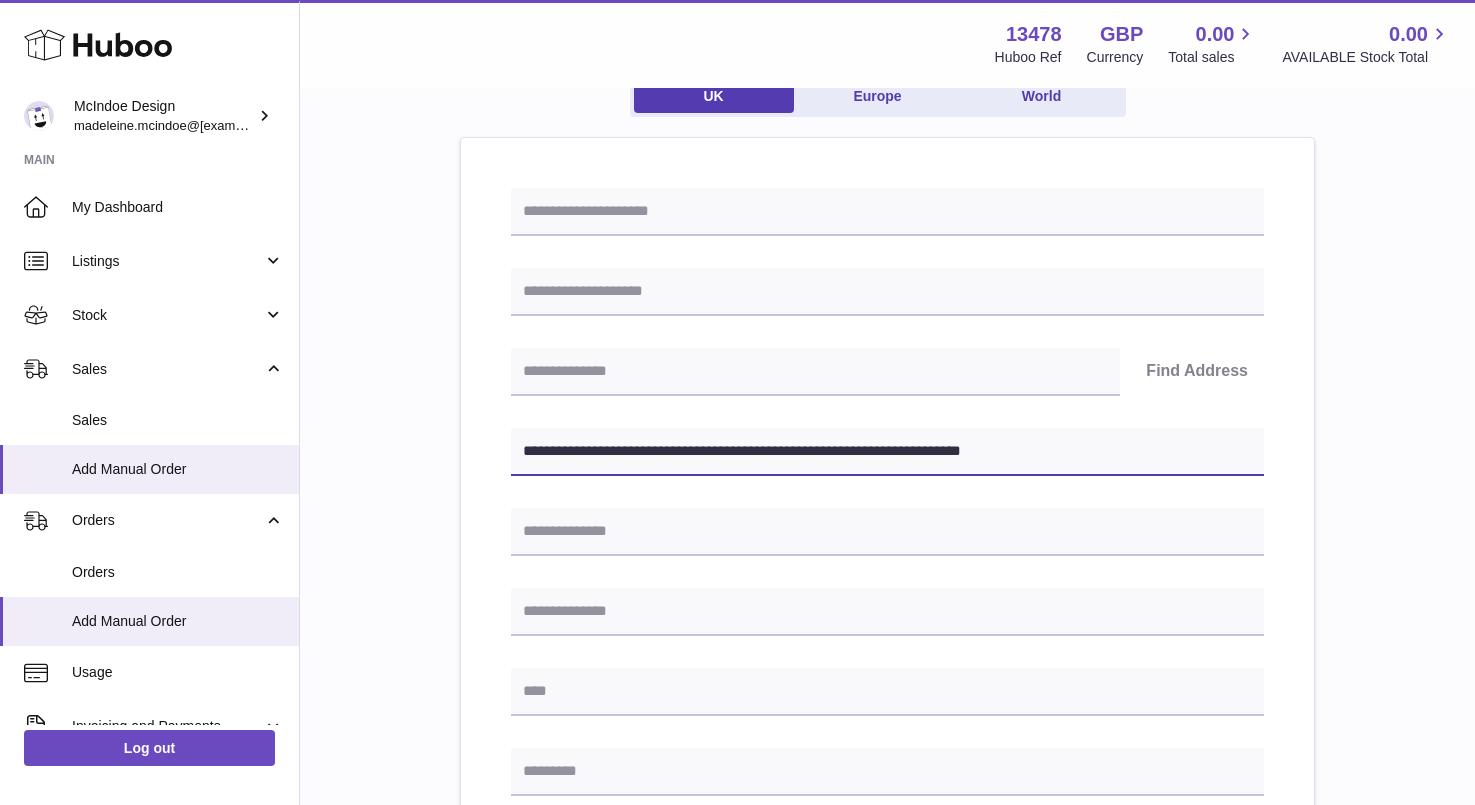 drag, startPoint x: 616, startPoint y: 451, endPoint x: 749, endPoint y: 455, distance: 133.06013 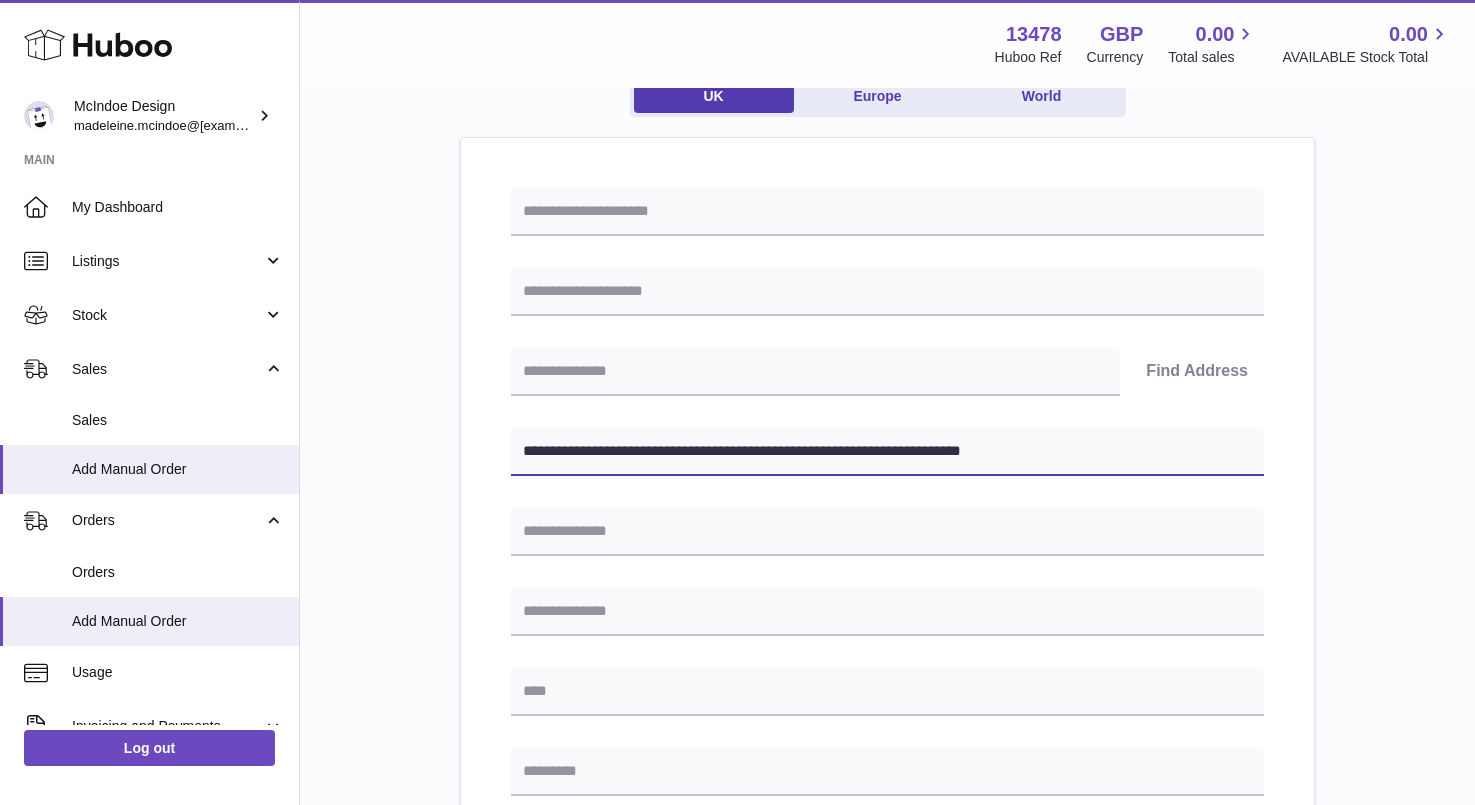 click on "**********" at bounding box center [887, 452] 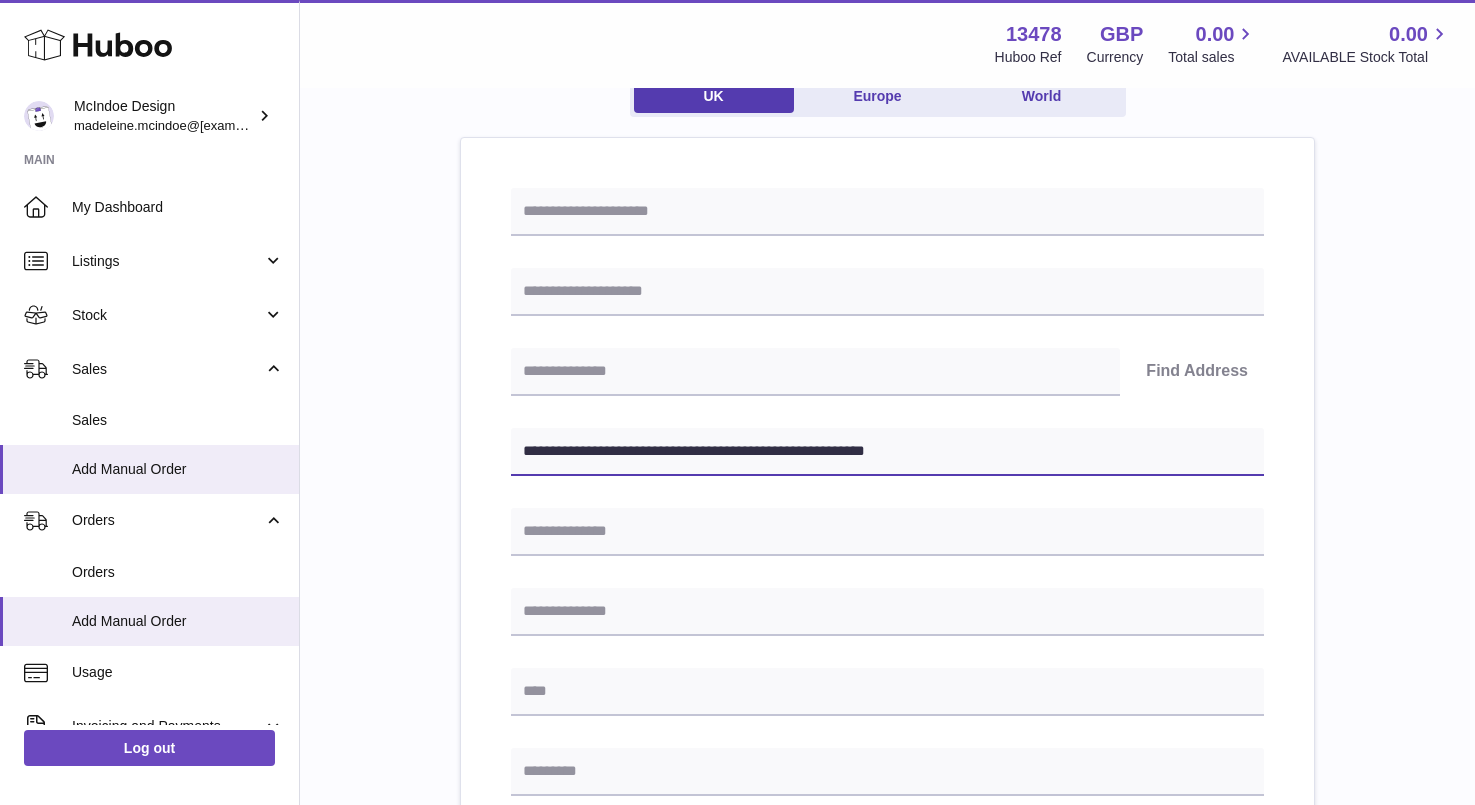 type on "**********" 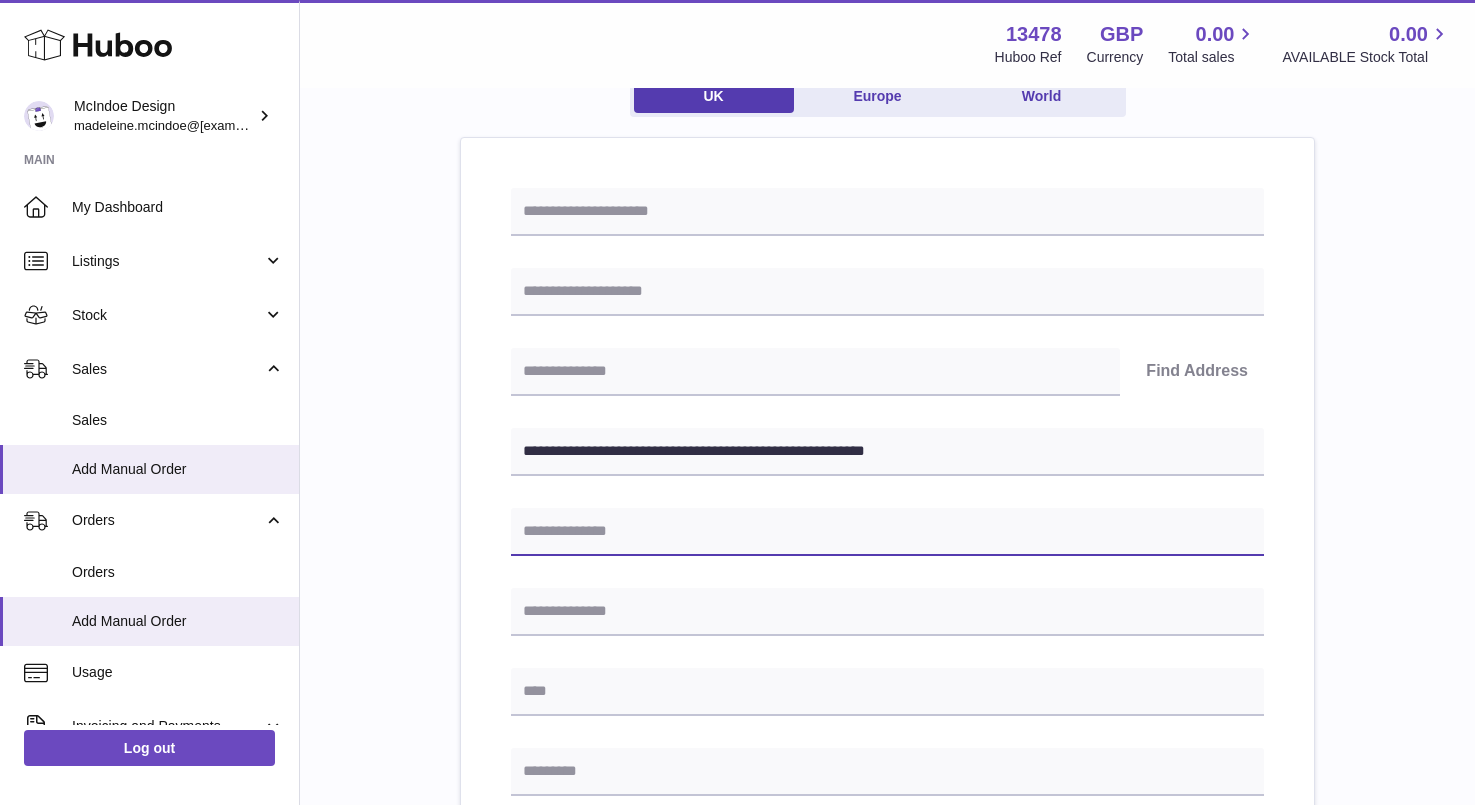 click at bounding box center (887, 532) 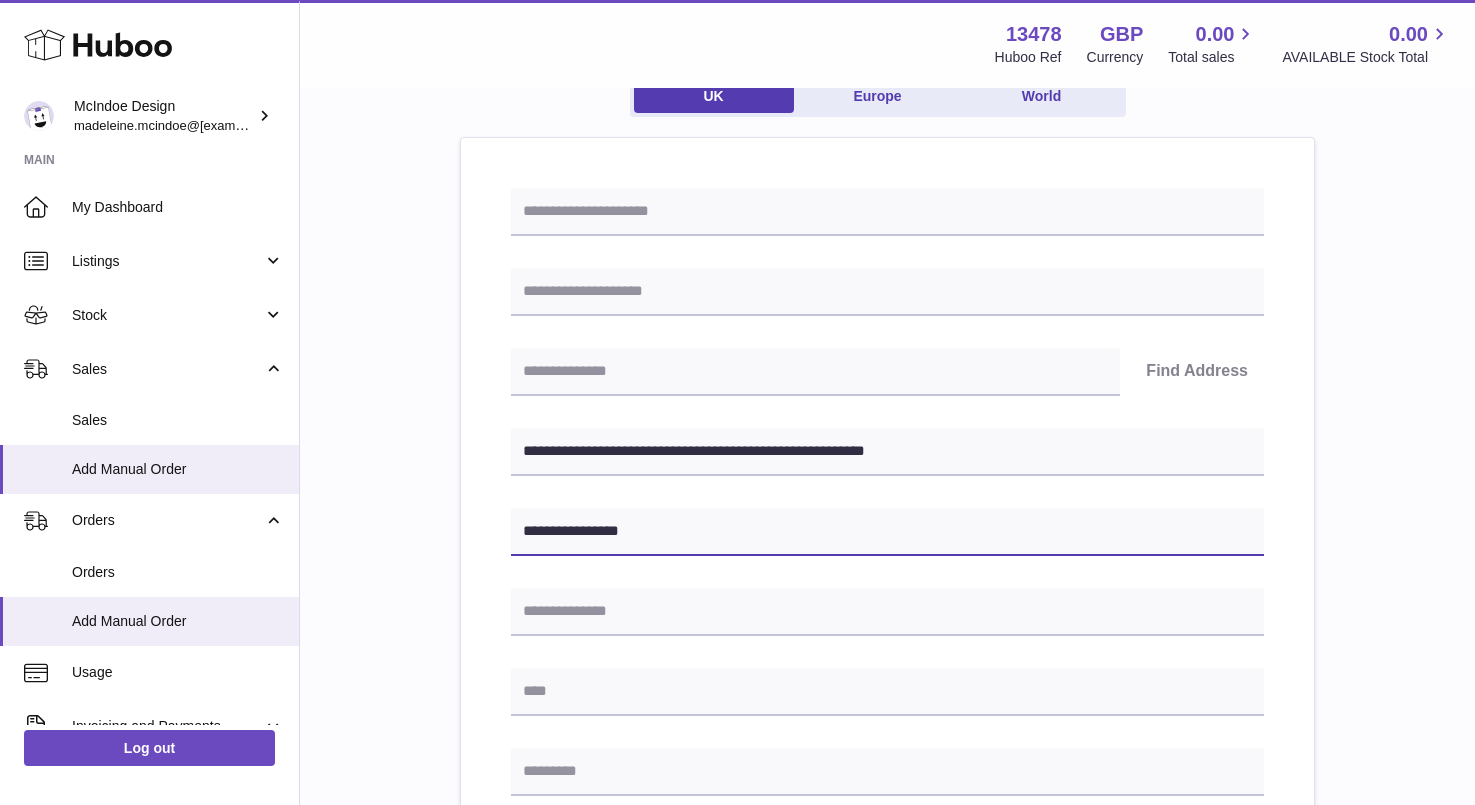 type on "**********" 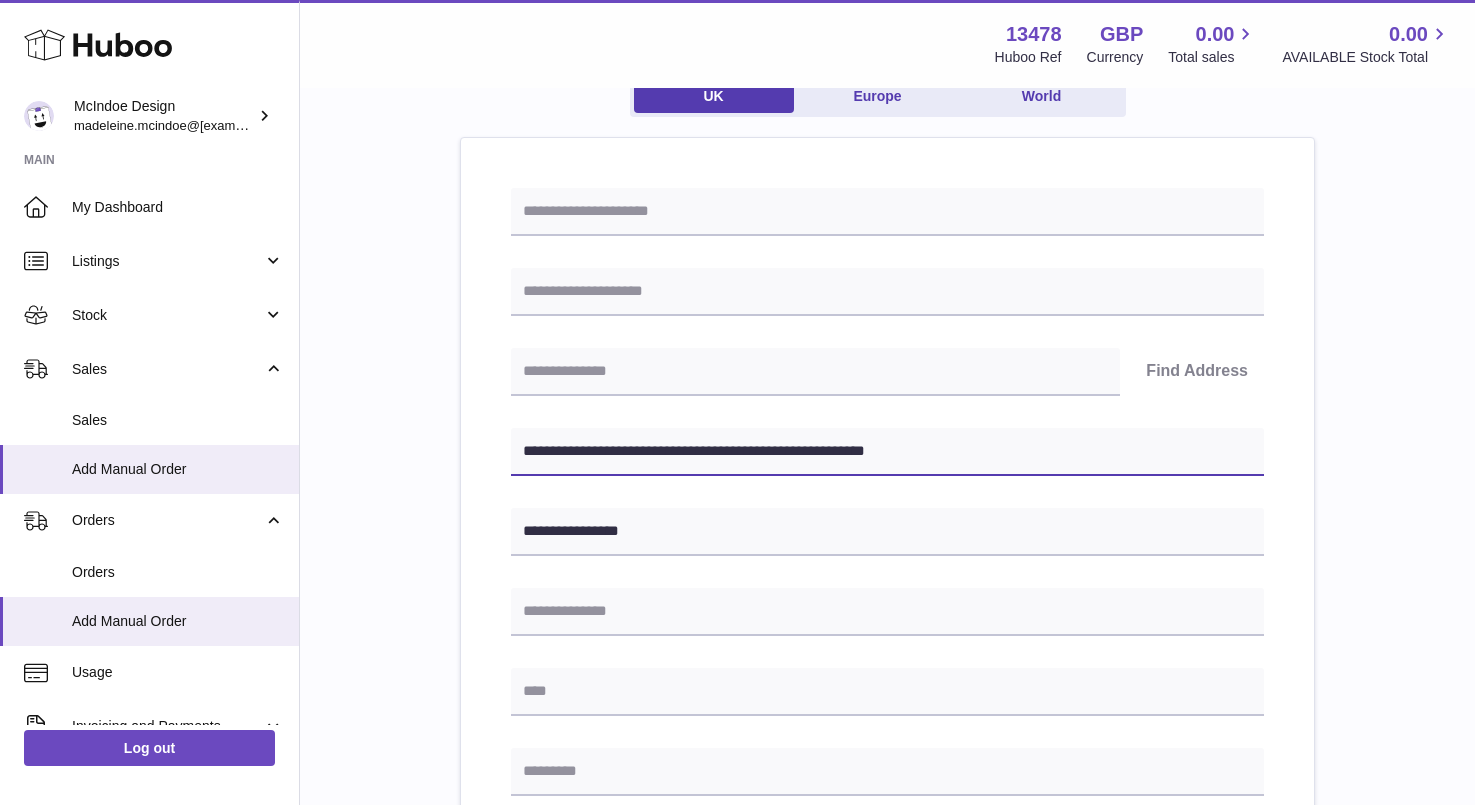 drag, startPoint x: 664, startPoint y: 448, endPoint x: 729, endPoint y: 450, distance: 65.03076 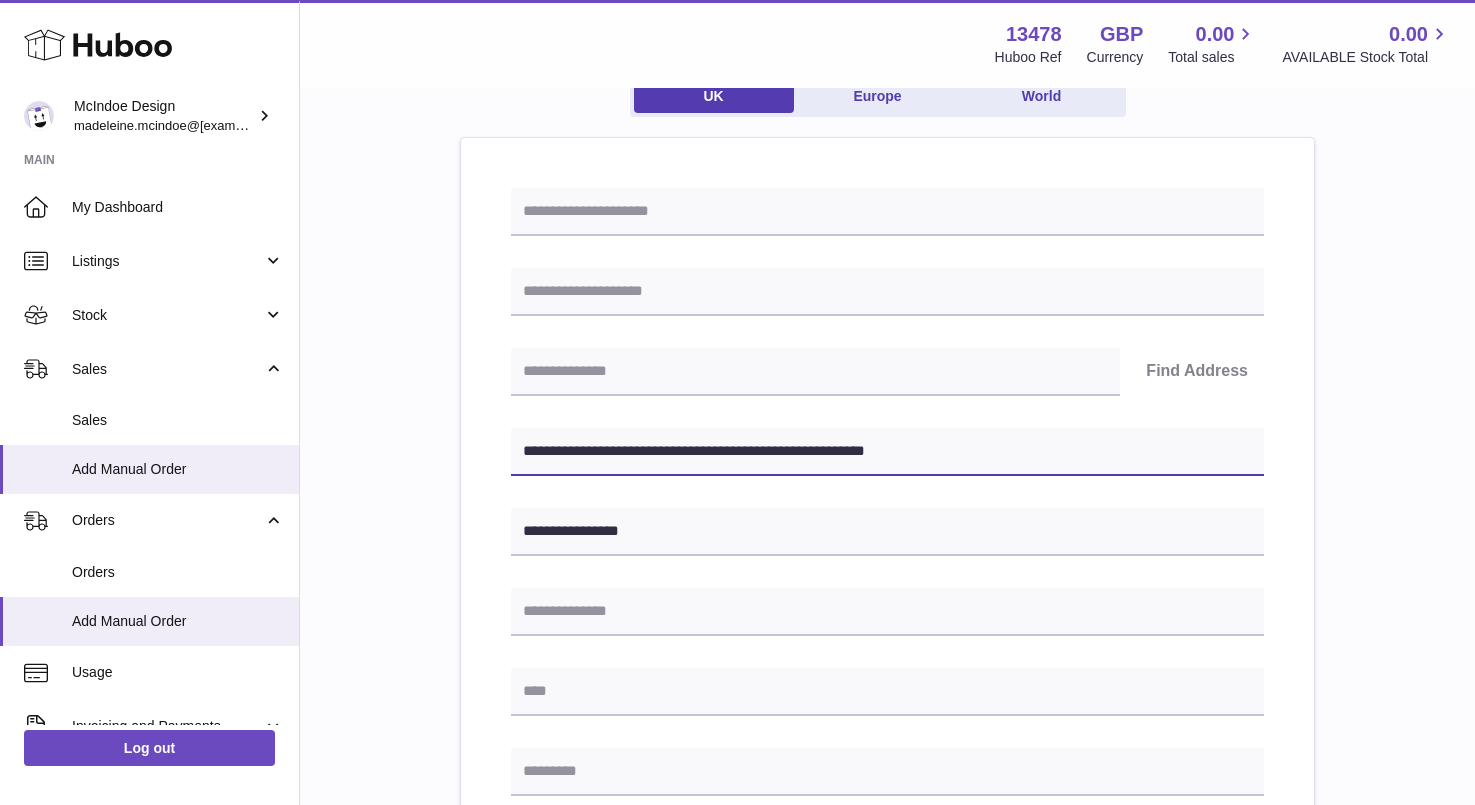 click on "**********" at bounding box center (887, 452) 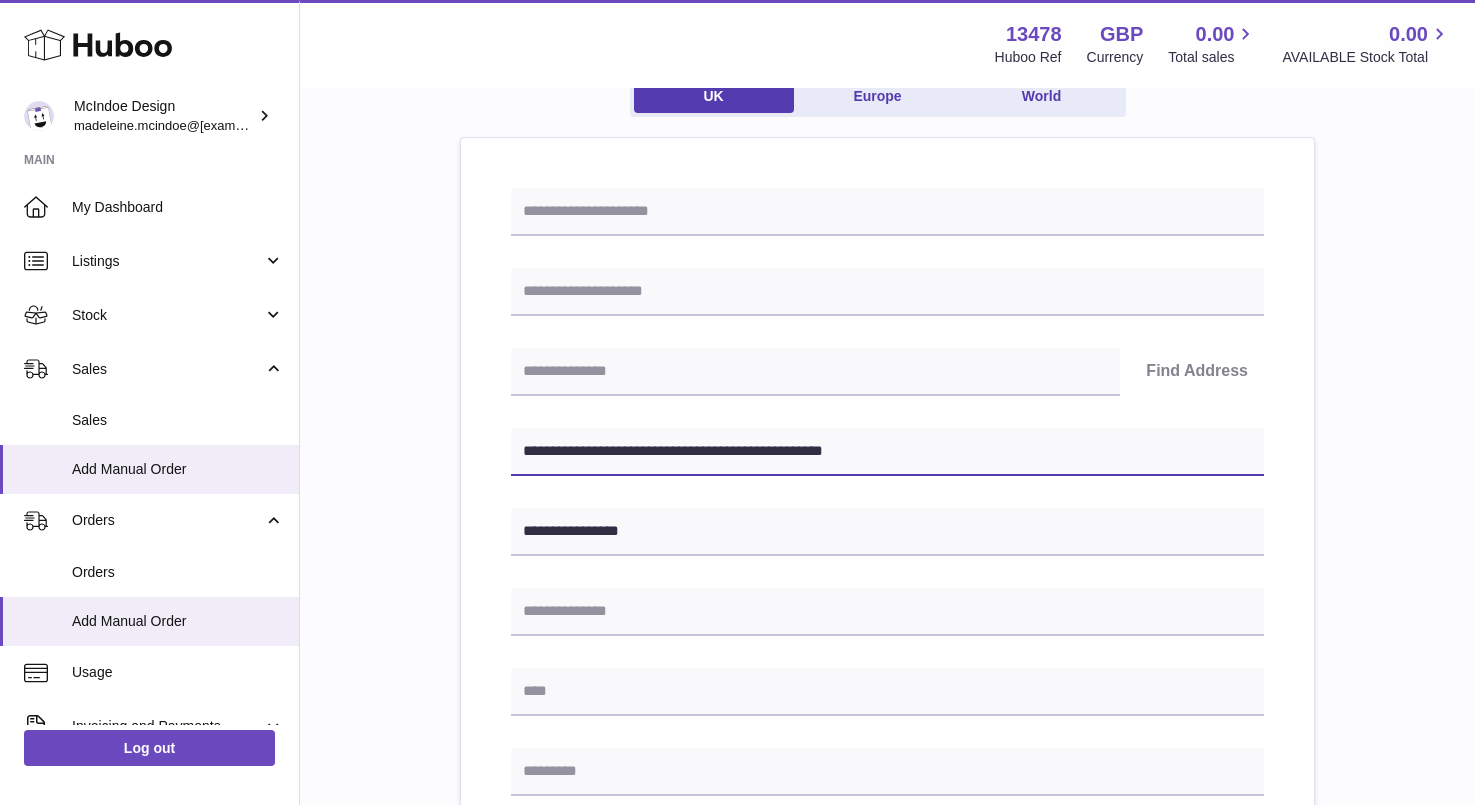 type on "**********" 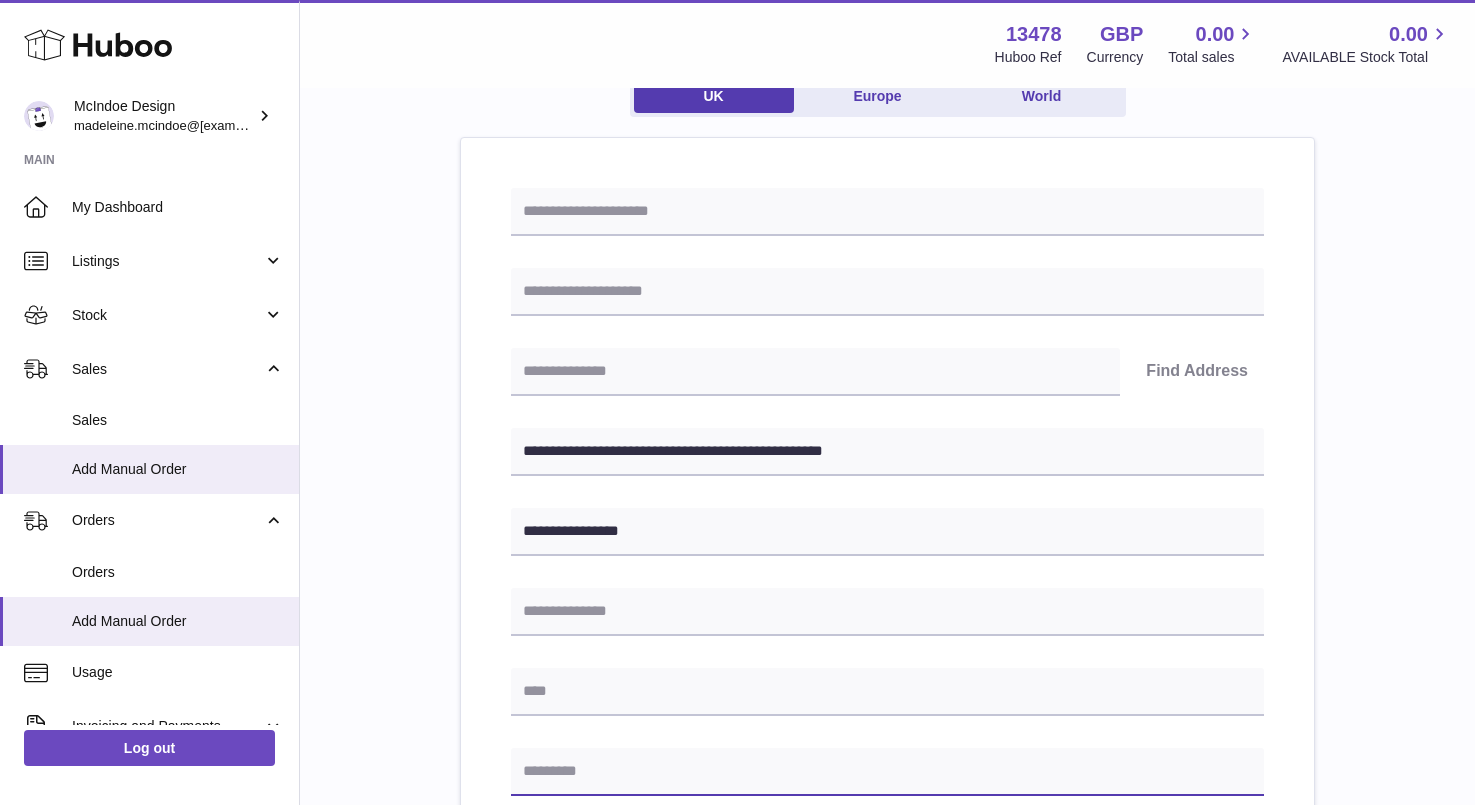 click at bounding box center [887, 772] 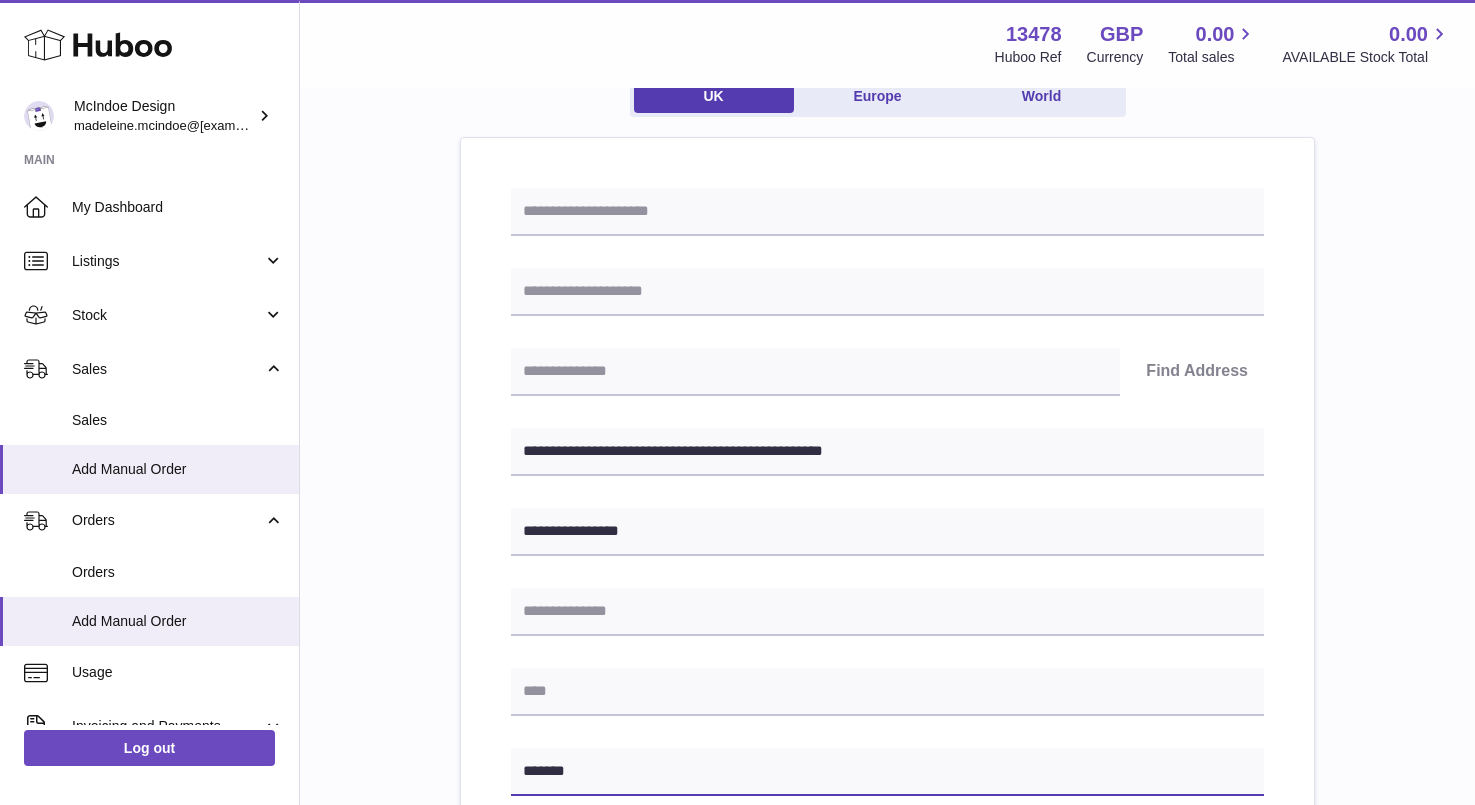 type on "*******" 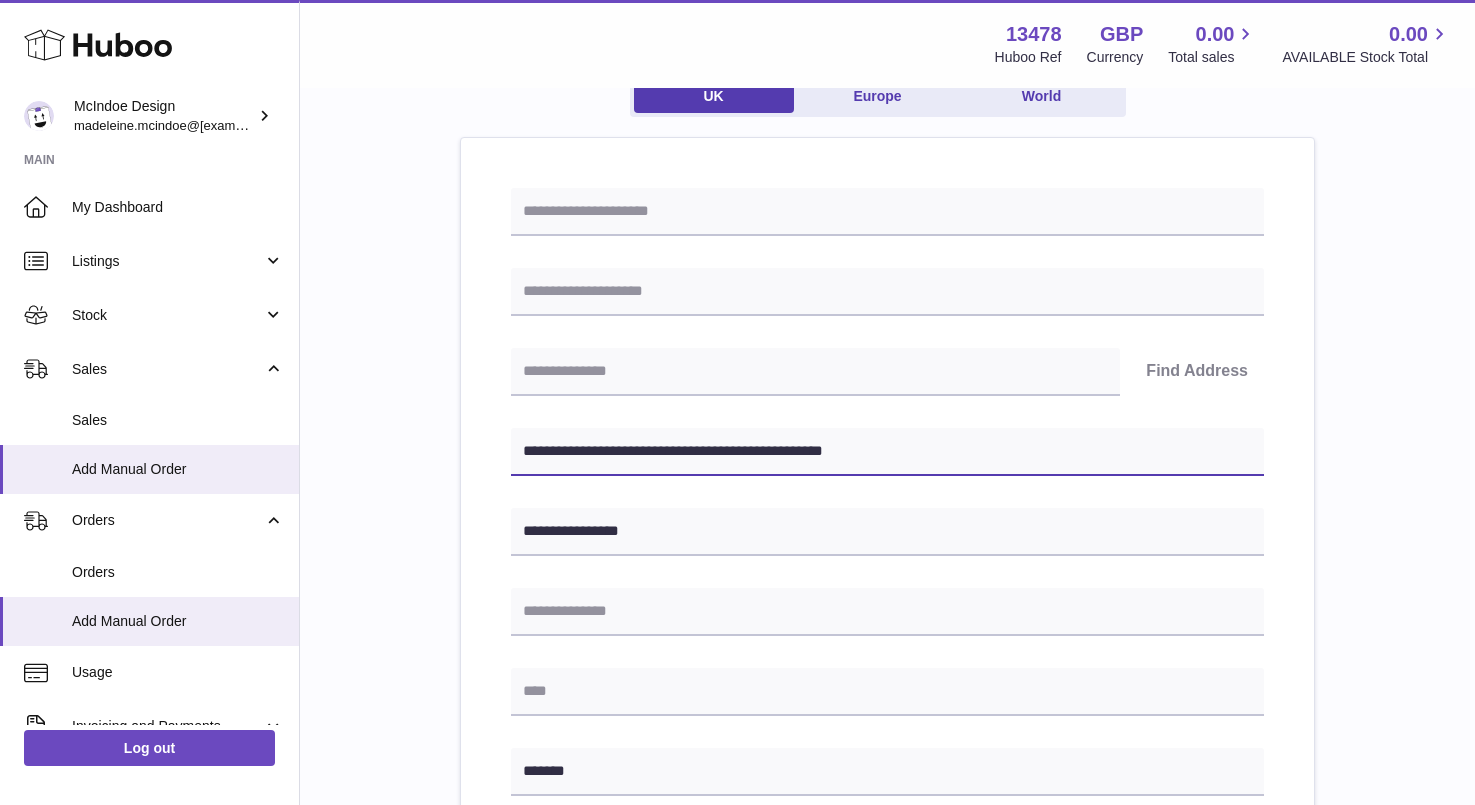drag, startPoint x: 660, startPoint y: 442, endPoint x: 613, endPoint y: 440, distance: 47.042534 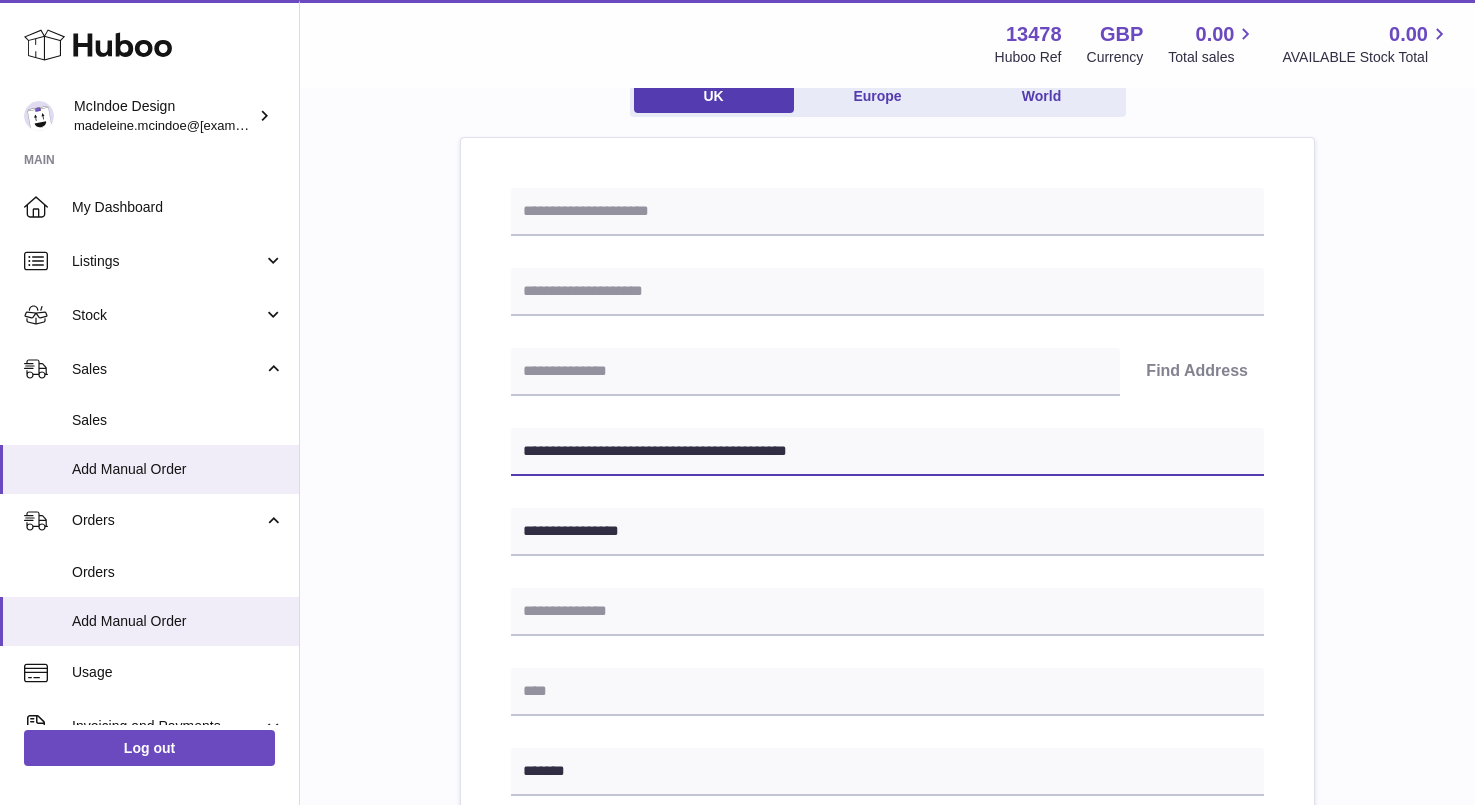 type on "**********" 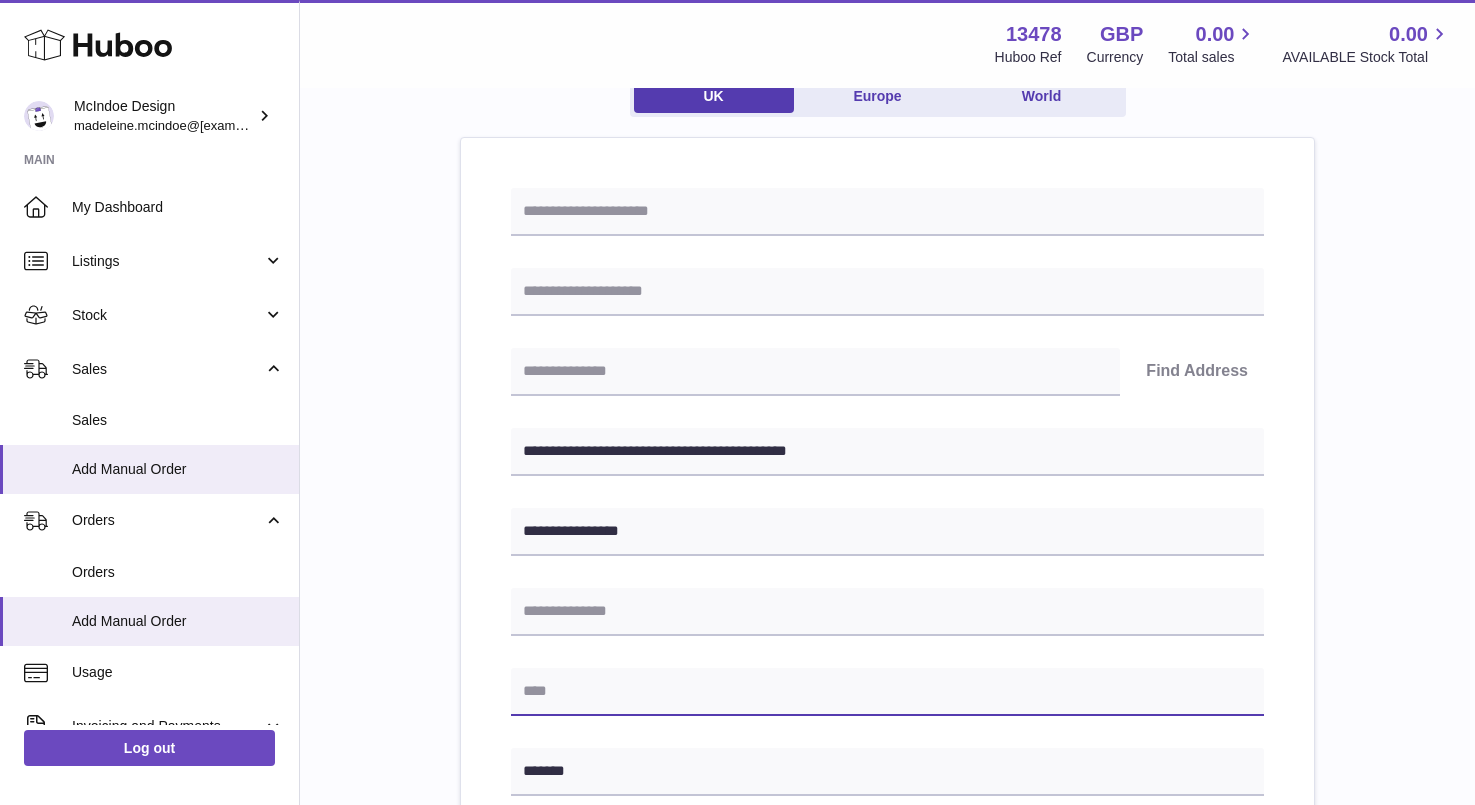 click at bounding box center (887, 692) 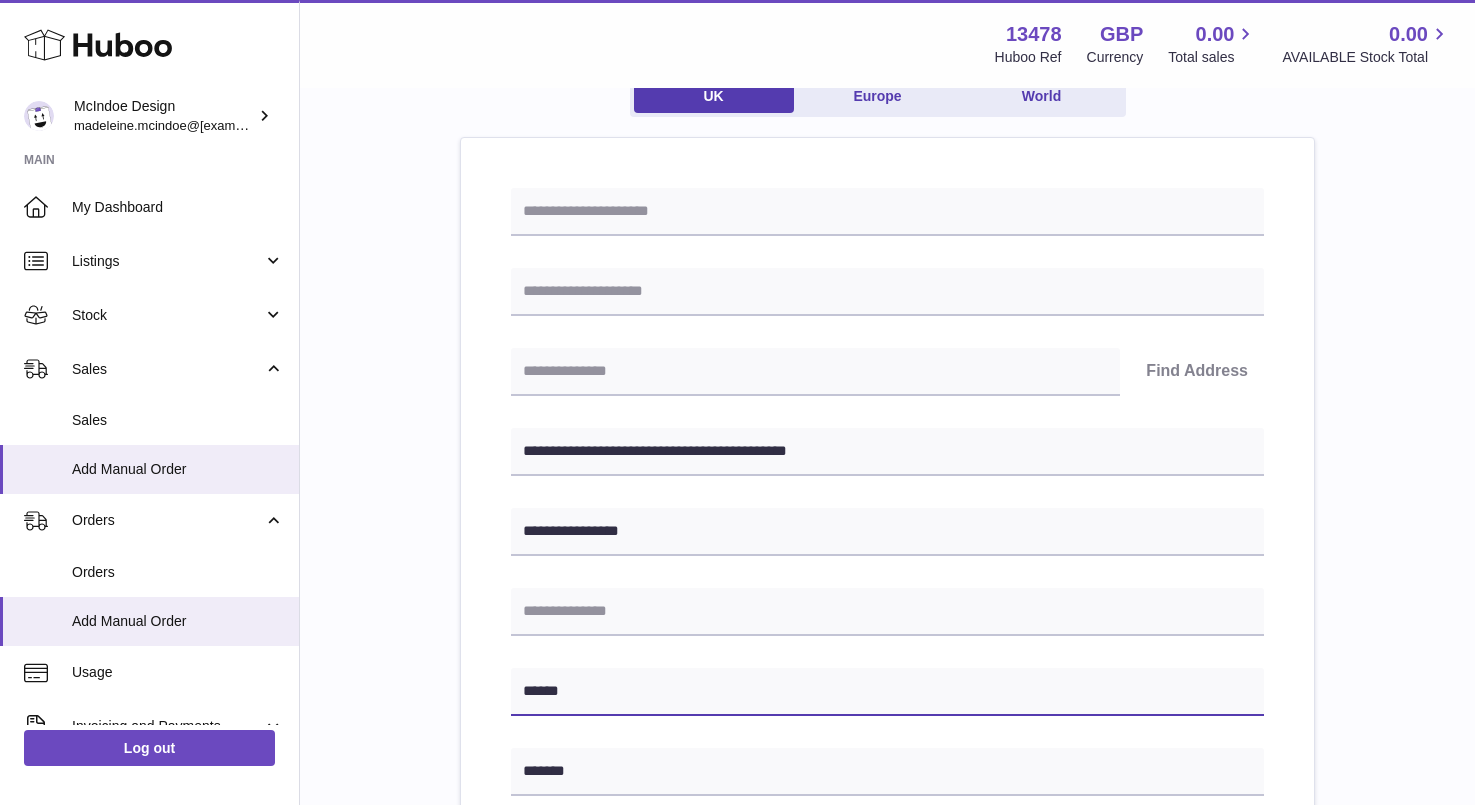 type on "******" 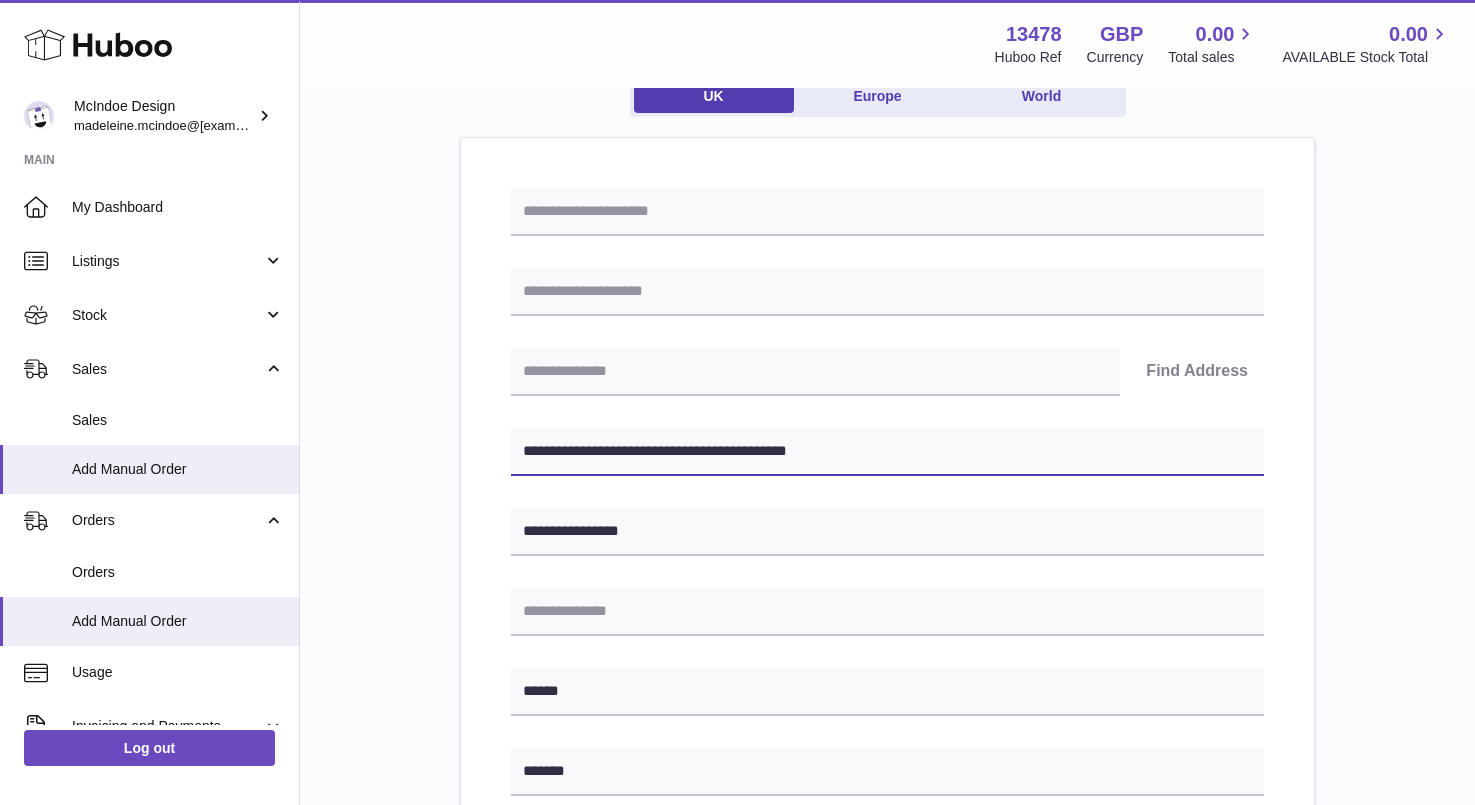 drag, startPoint x: 626, startPoint y: 449, endPoint x: 747, endPoint y: 451, distance: 121.016525 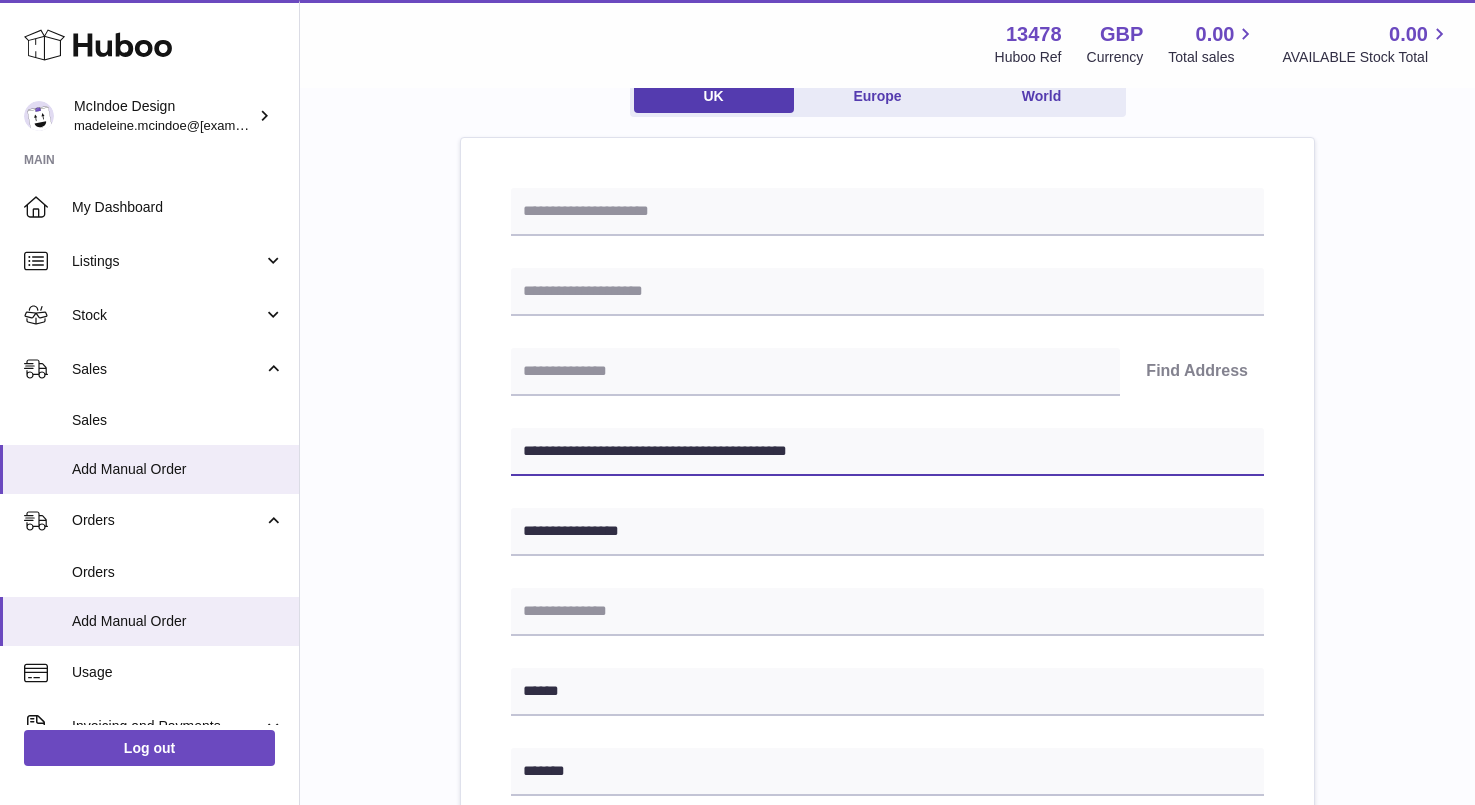 click on "**********" at bounding box center [887, 452] 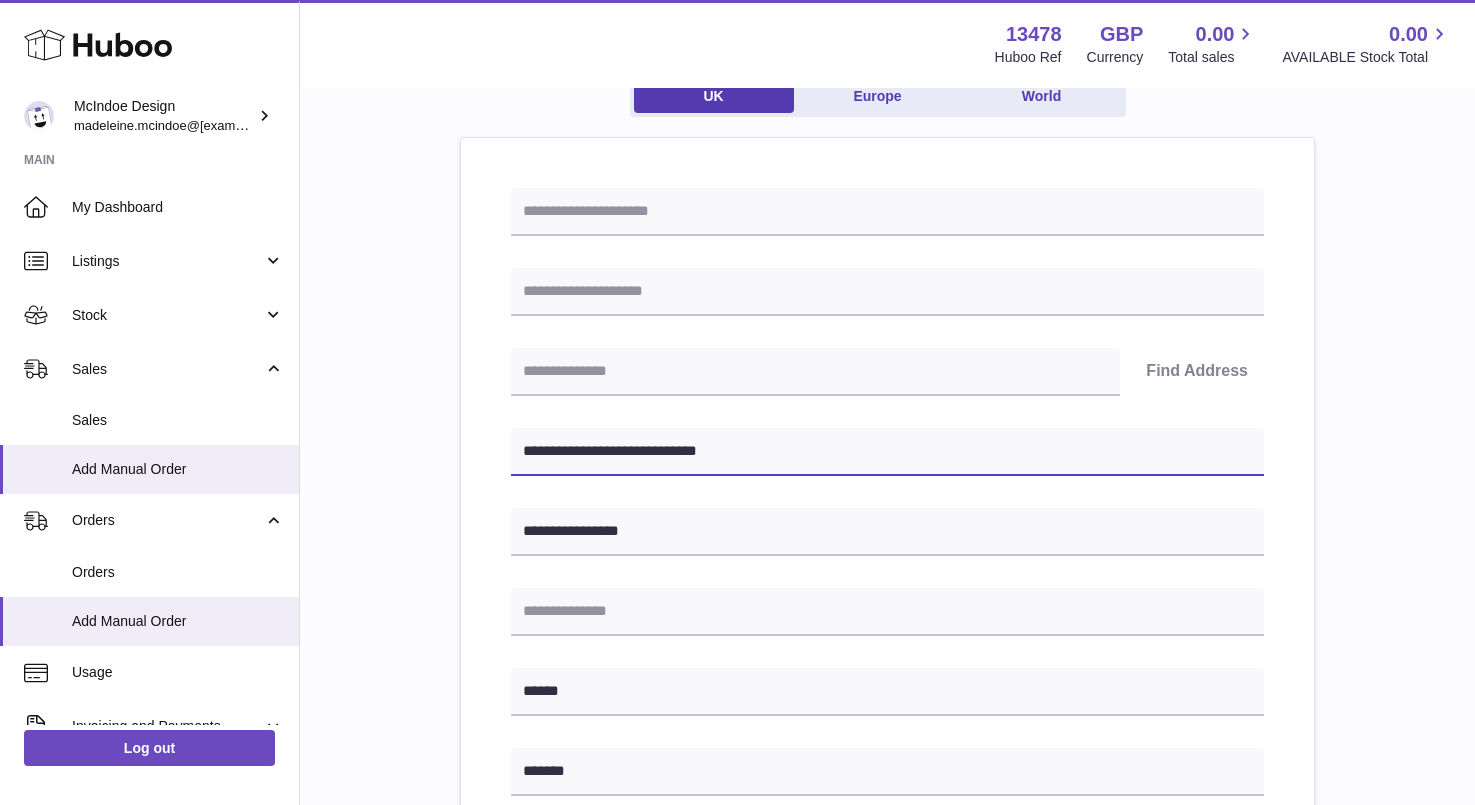 drag, startPoint x: 802, startPoint y: 449, endPoint x: 625, endPoint y: 450, distance: 177.00282 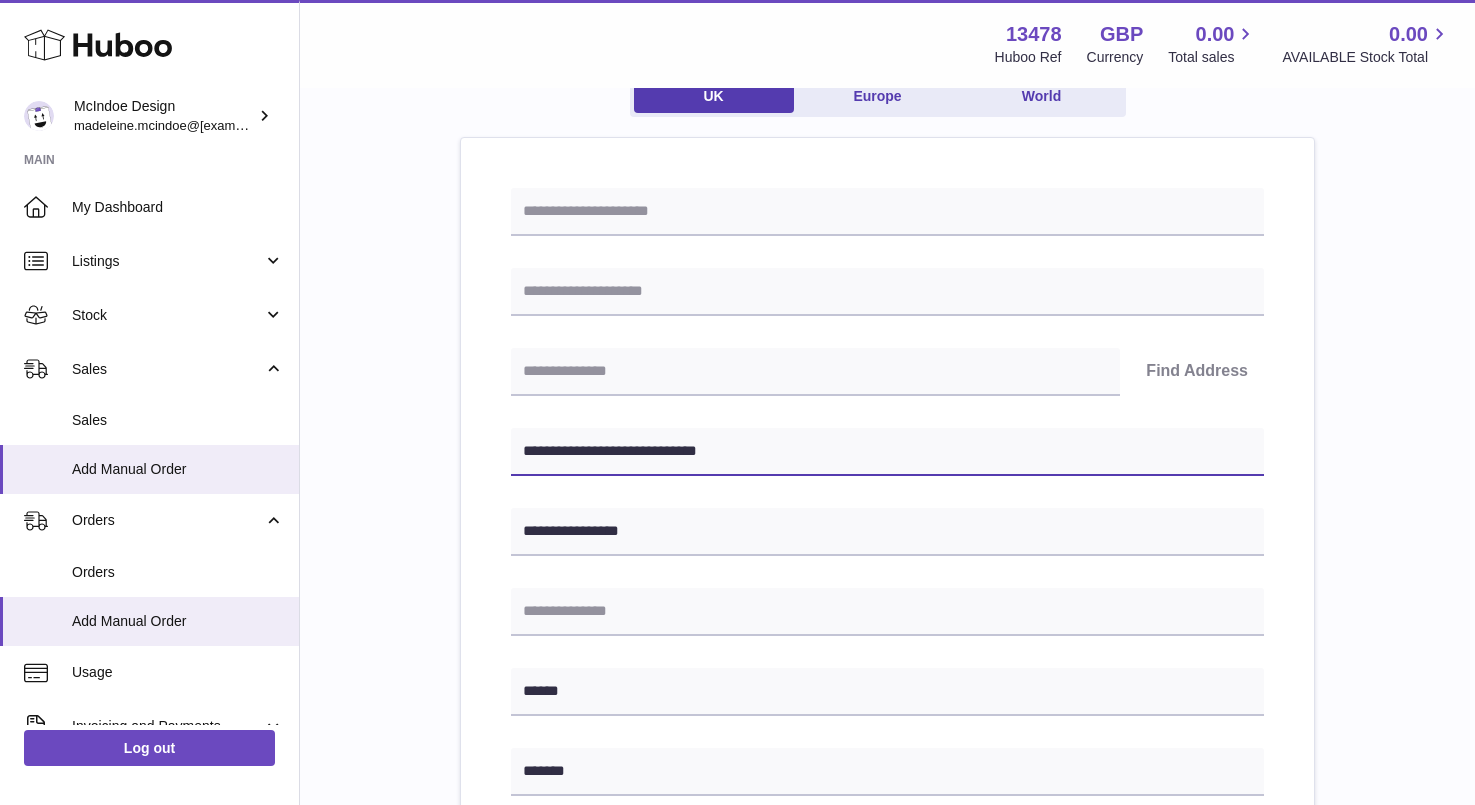 click on "**********" at bounding box center [887, 452] 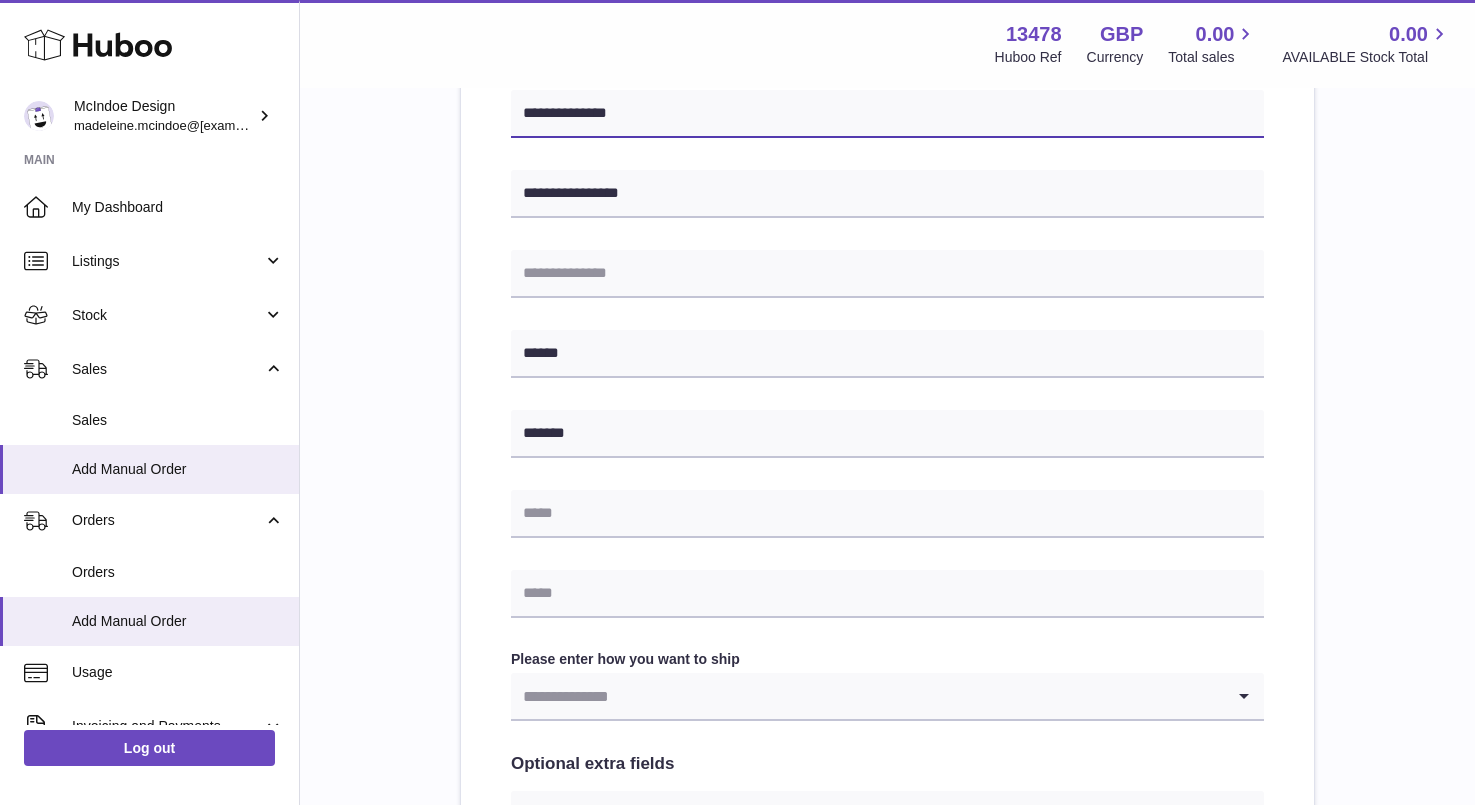 scroll, scrollTop: 530, scrollLeft: 0, axis: vertical 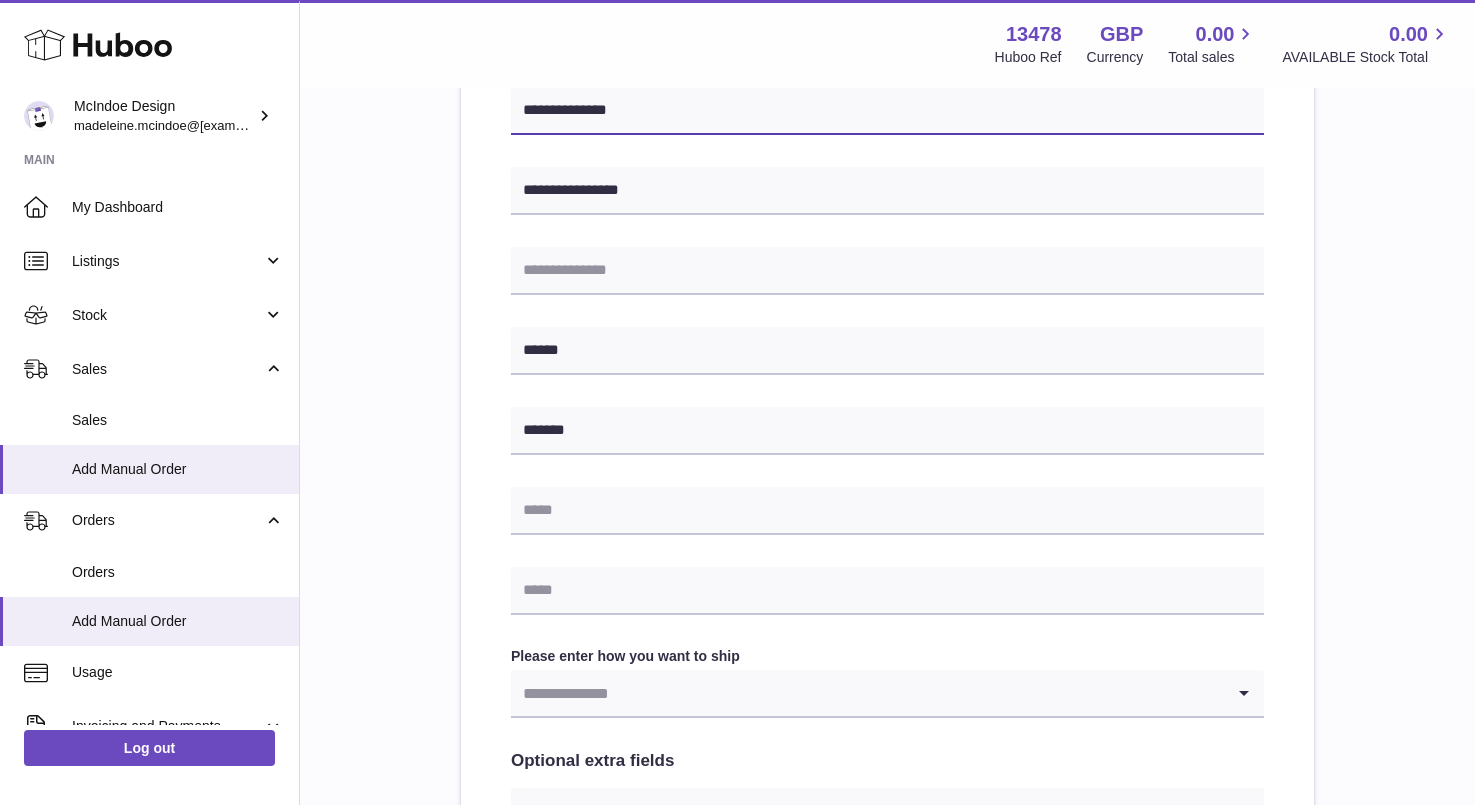 type on "**********" 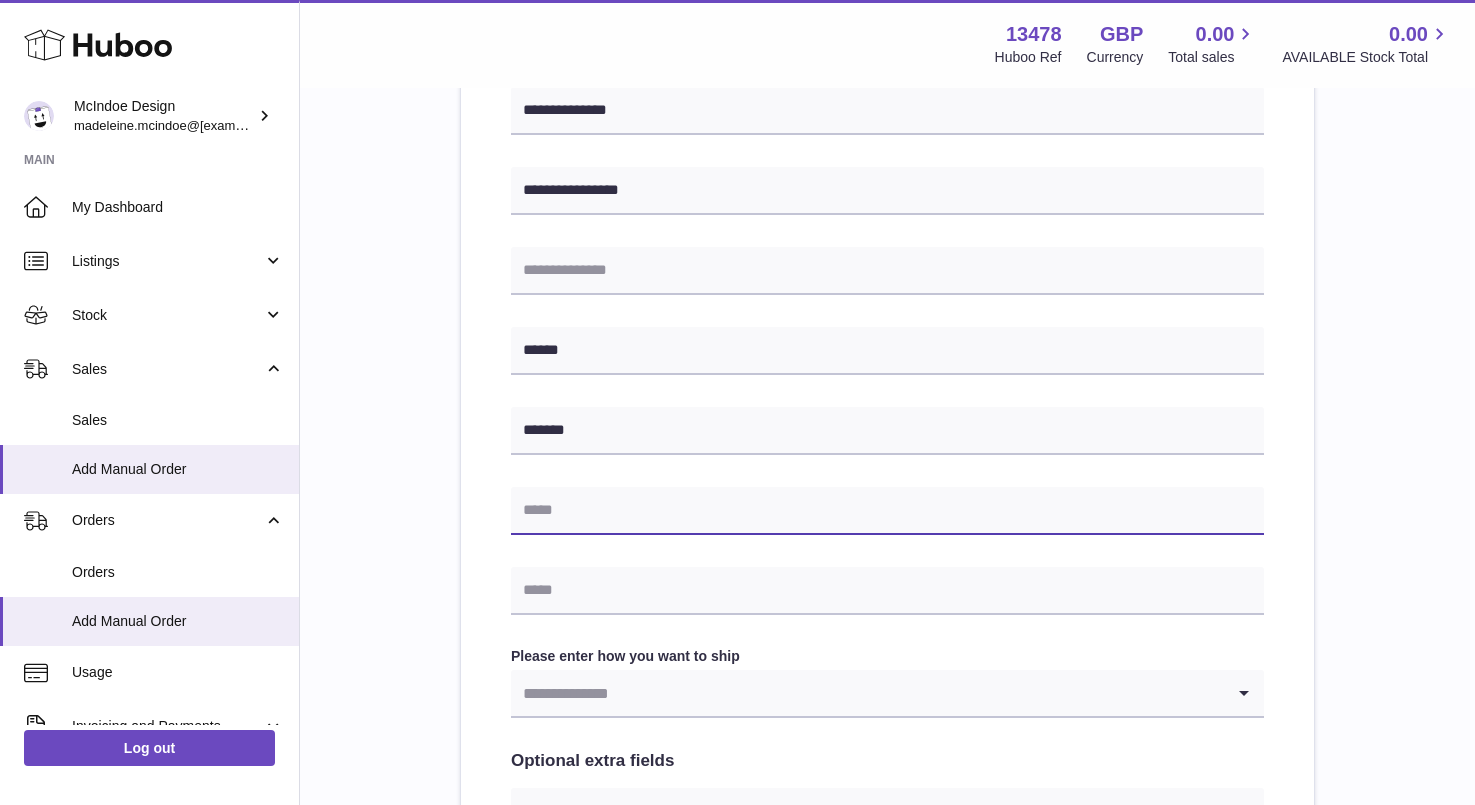 click at bounding box center [887, 511] 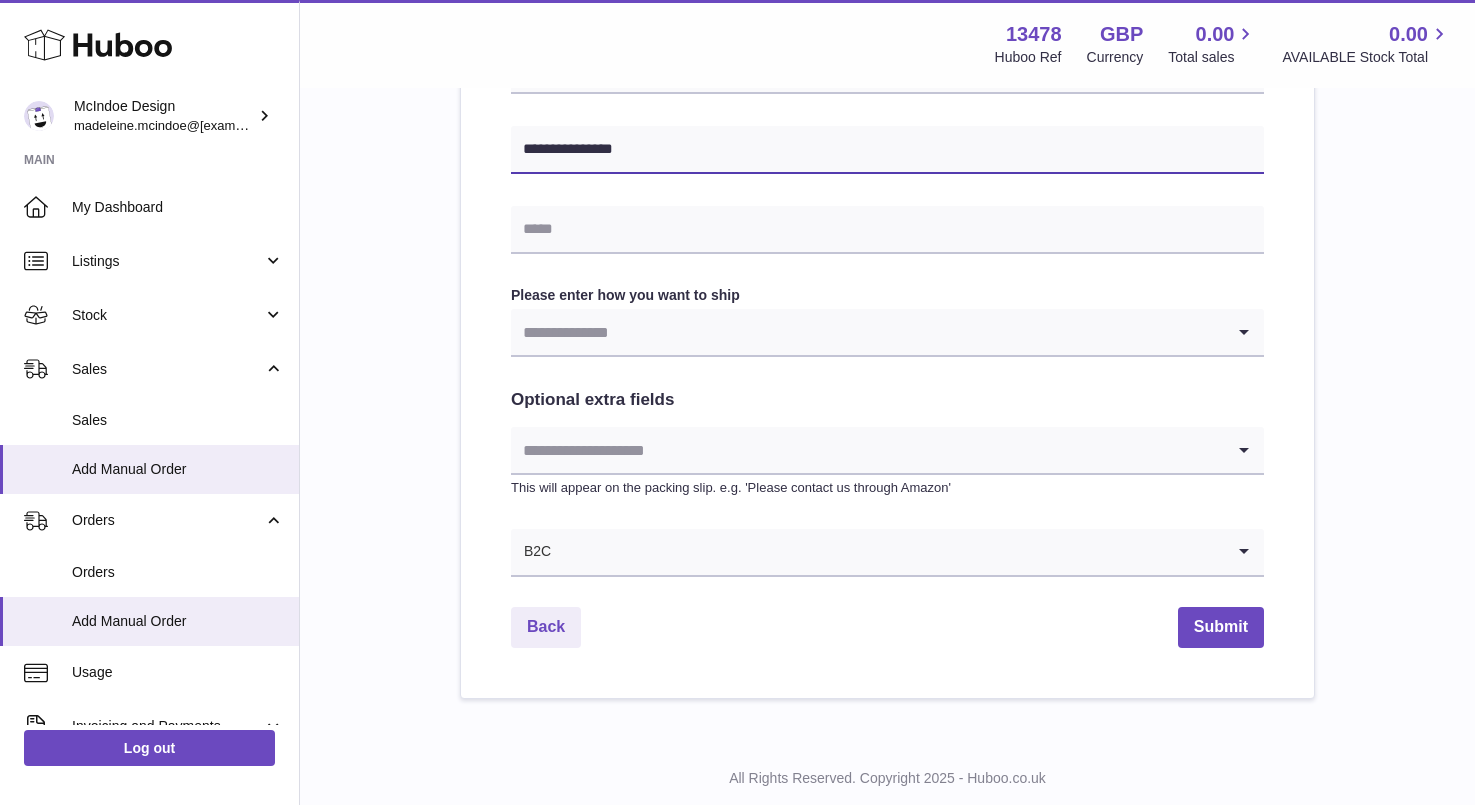 scroll, scrollTop: 942, scrollLeft: 0, axis: vertical 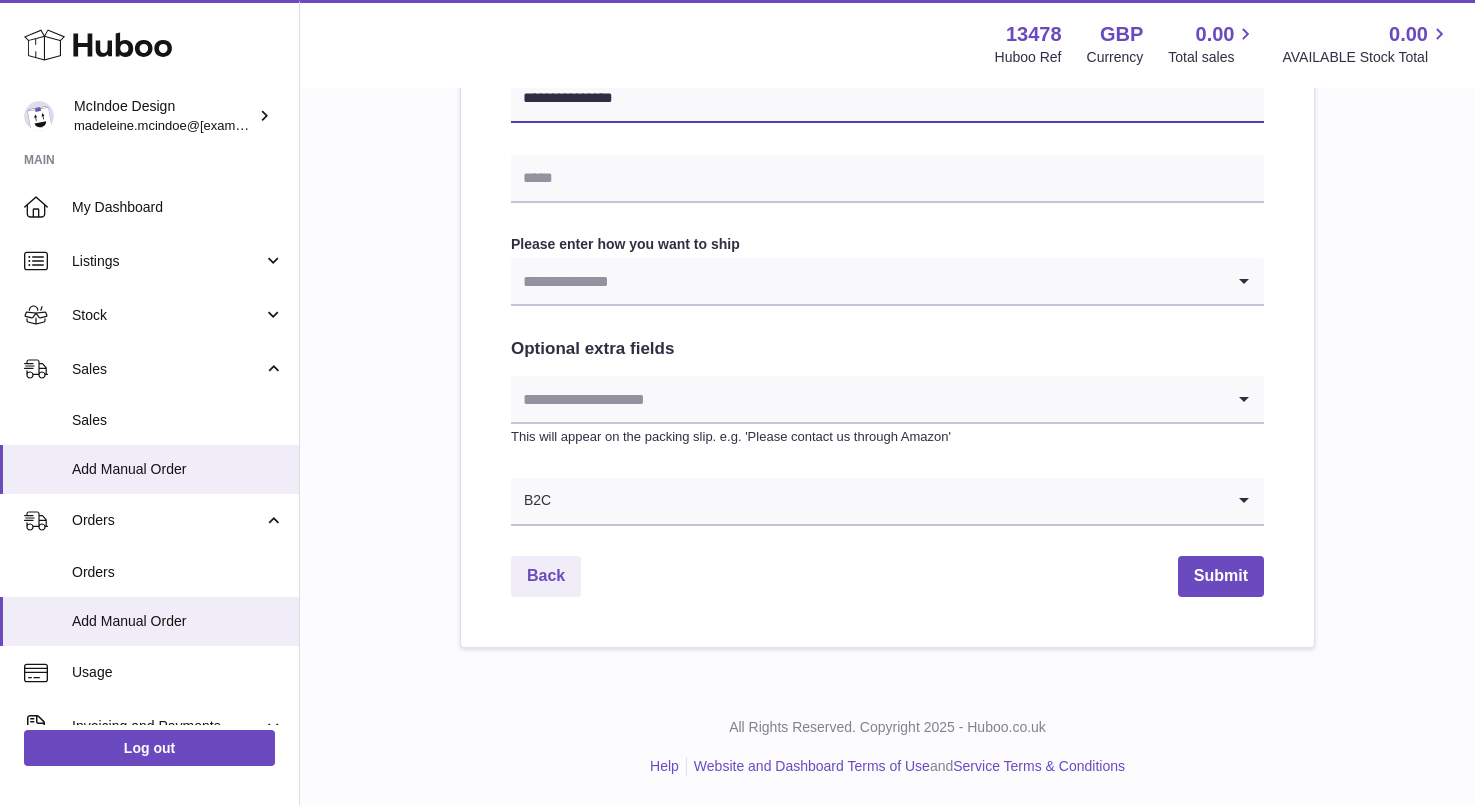 type on "**********" 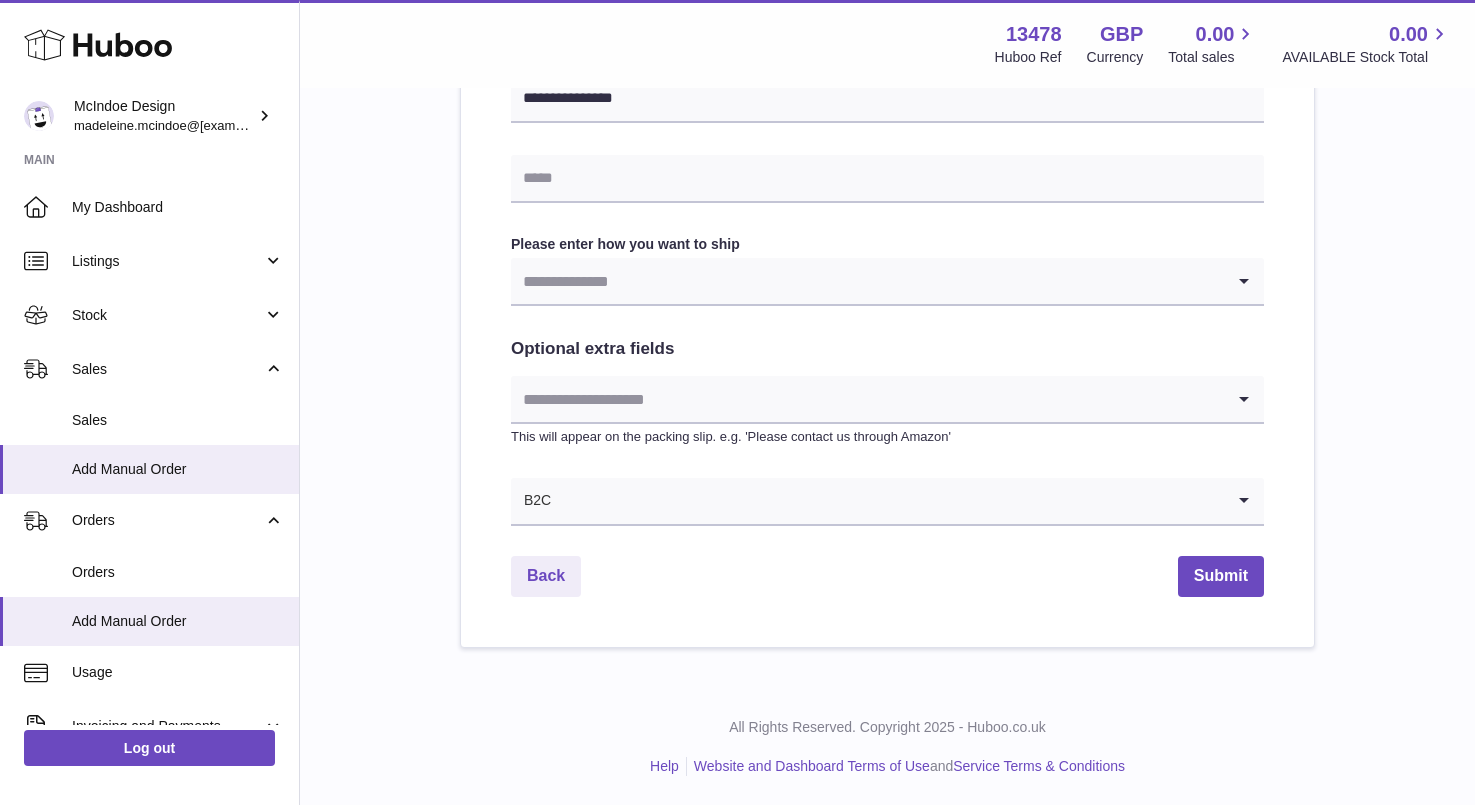 click at bounding box center [867, 281] 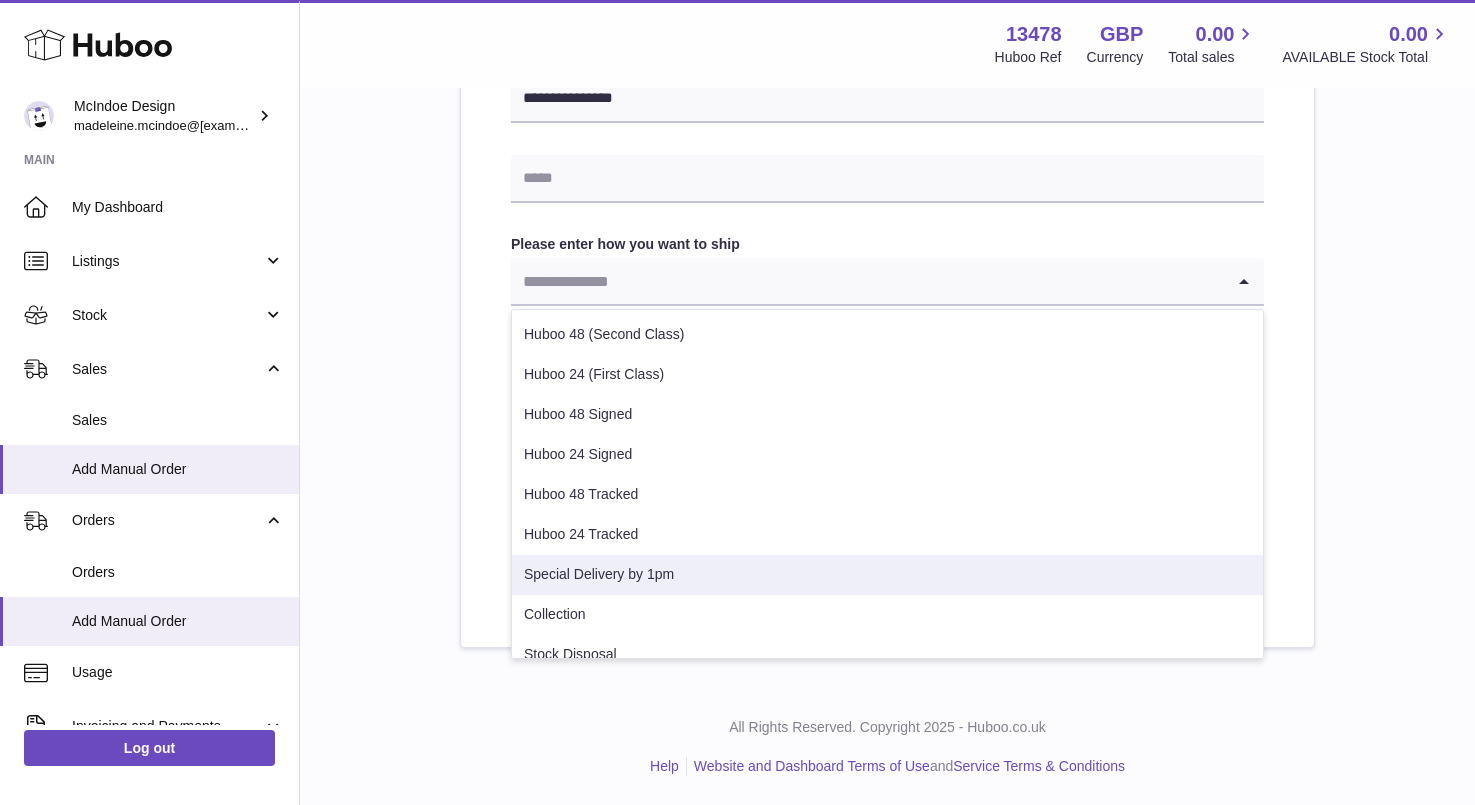 scroll, scrollTop: 182, scrollLeft: 0, axis: vertical 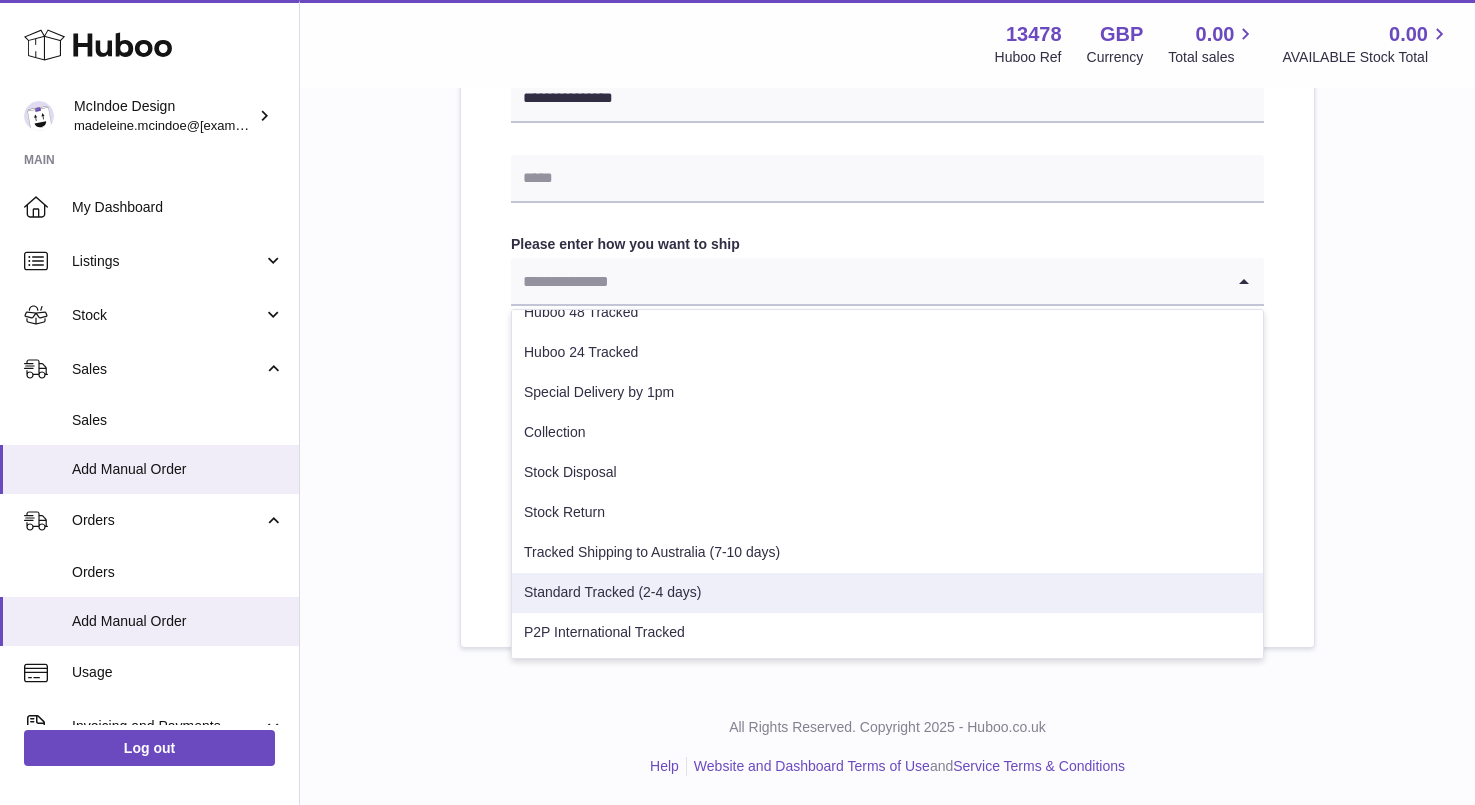 click on "Standard Tracked (2-4 days)" at bounding box center [887, 593] 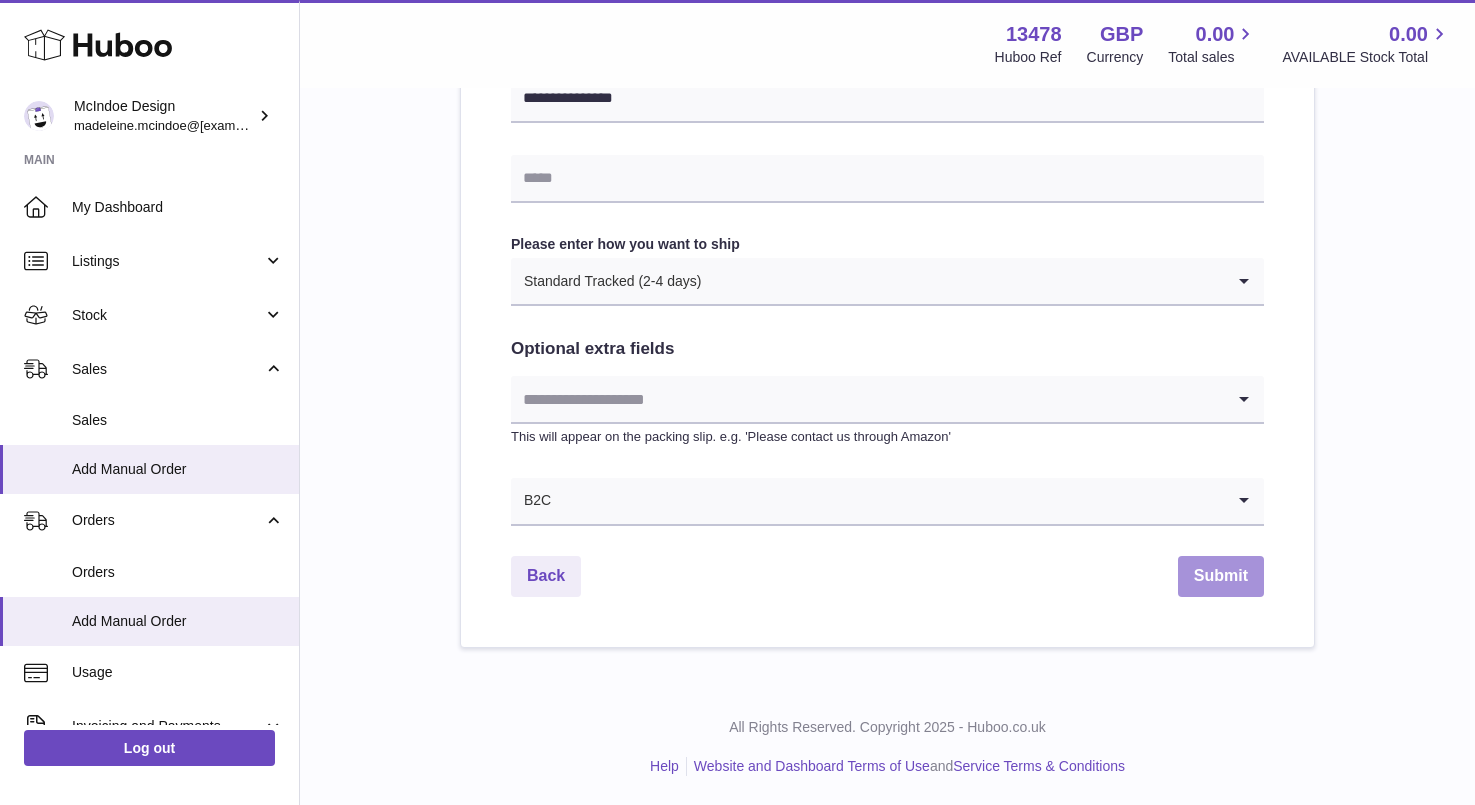 click on "Submit" at bounding box center (1221, 576) 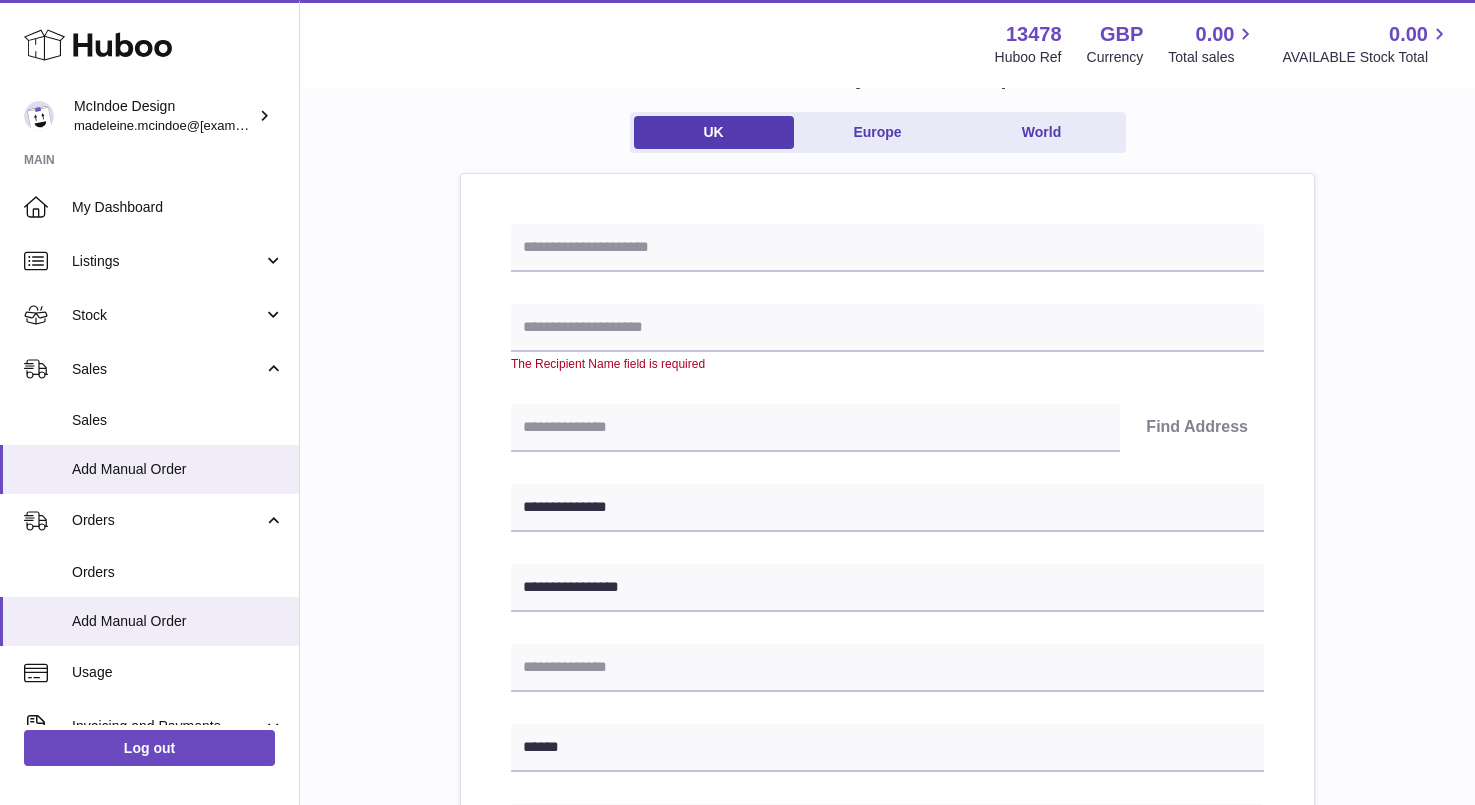 scroll, scrollTop: 141, scrollLeft: 0, axis: vertical 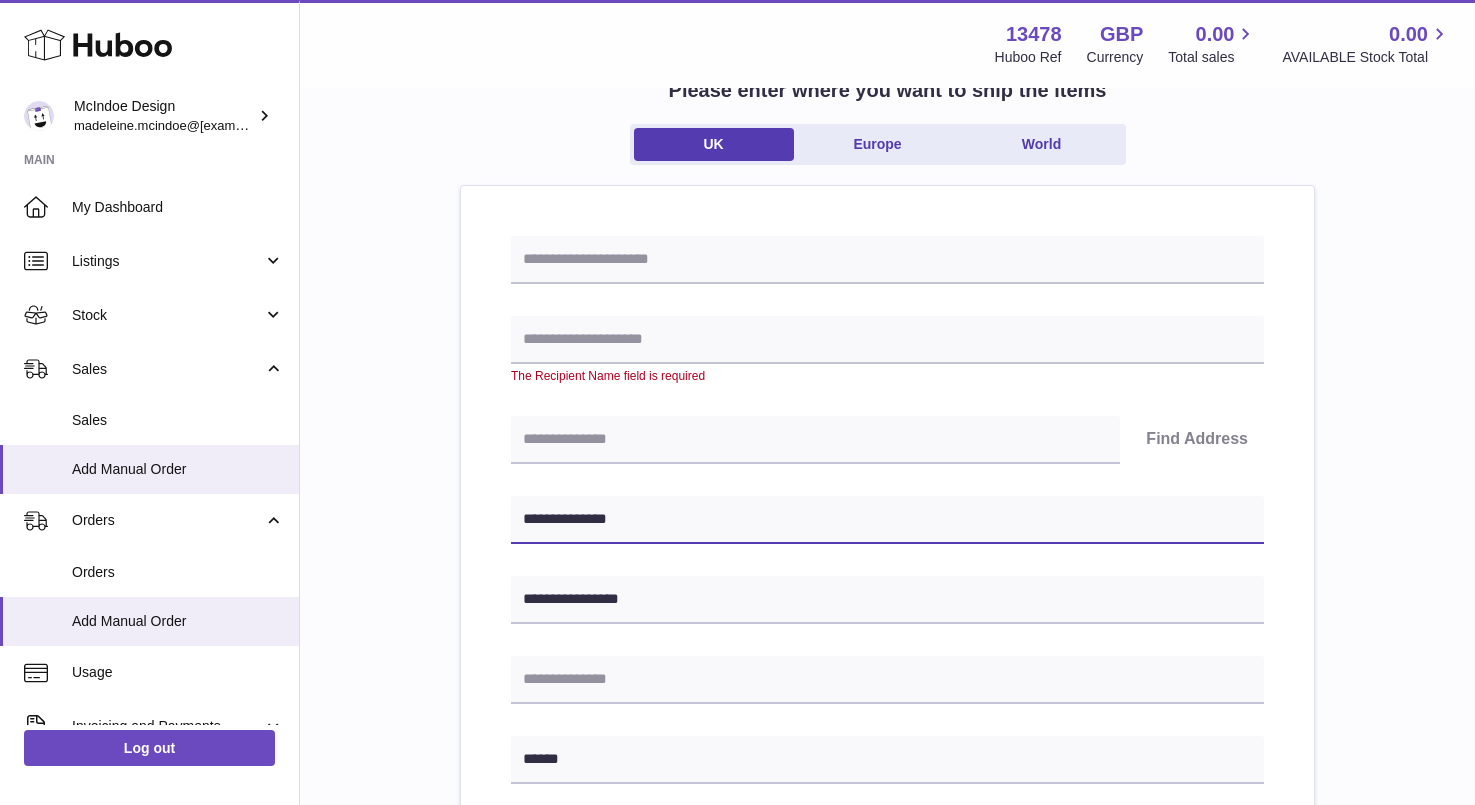 drag, startPoint x: 630, startPoint y: 520, endPoint x: 299, endPoint y: 504, distance: 331.38647 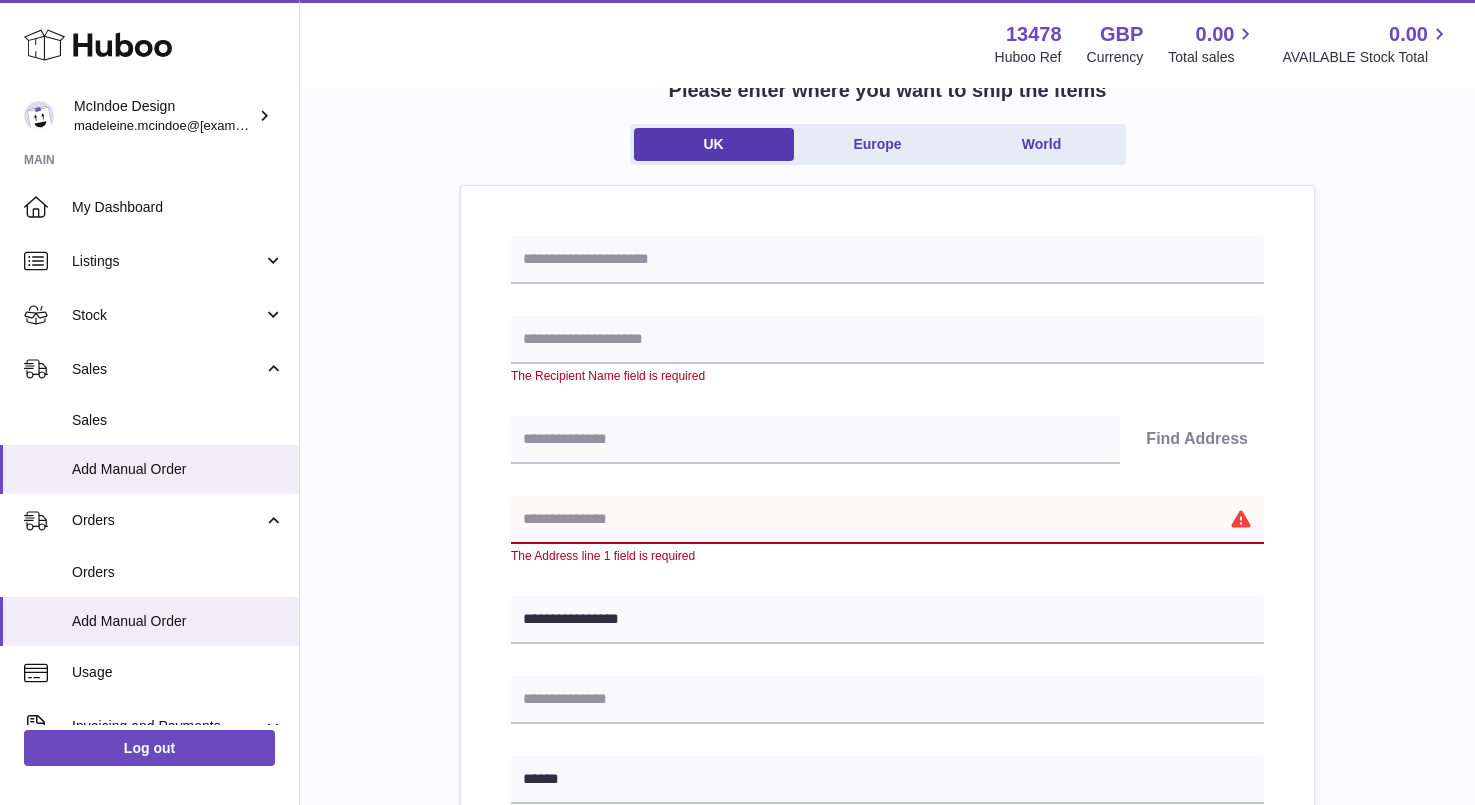 type 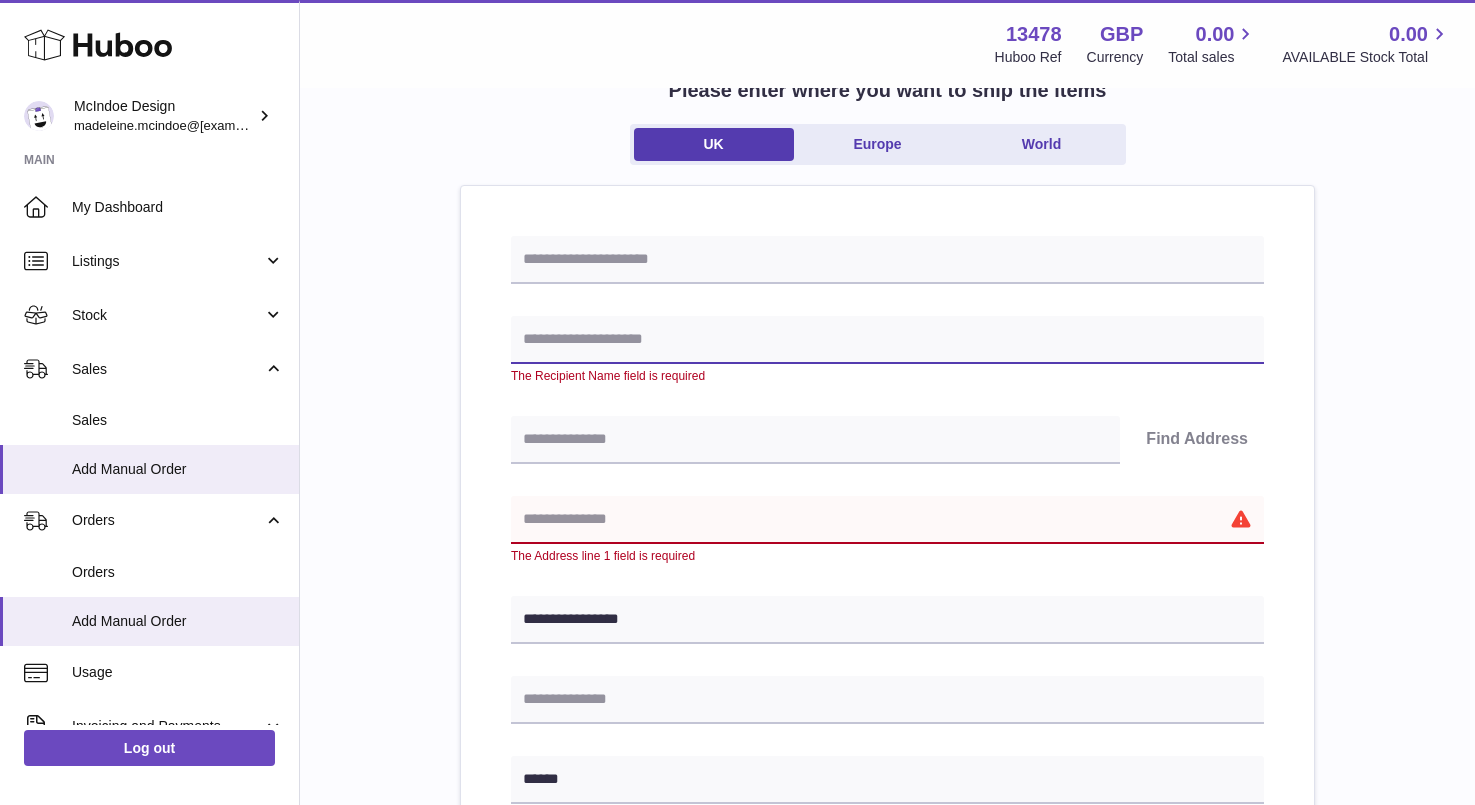 click at bounding box center (887, 340) 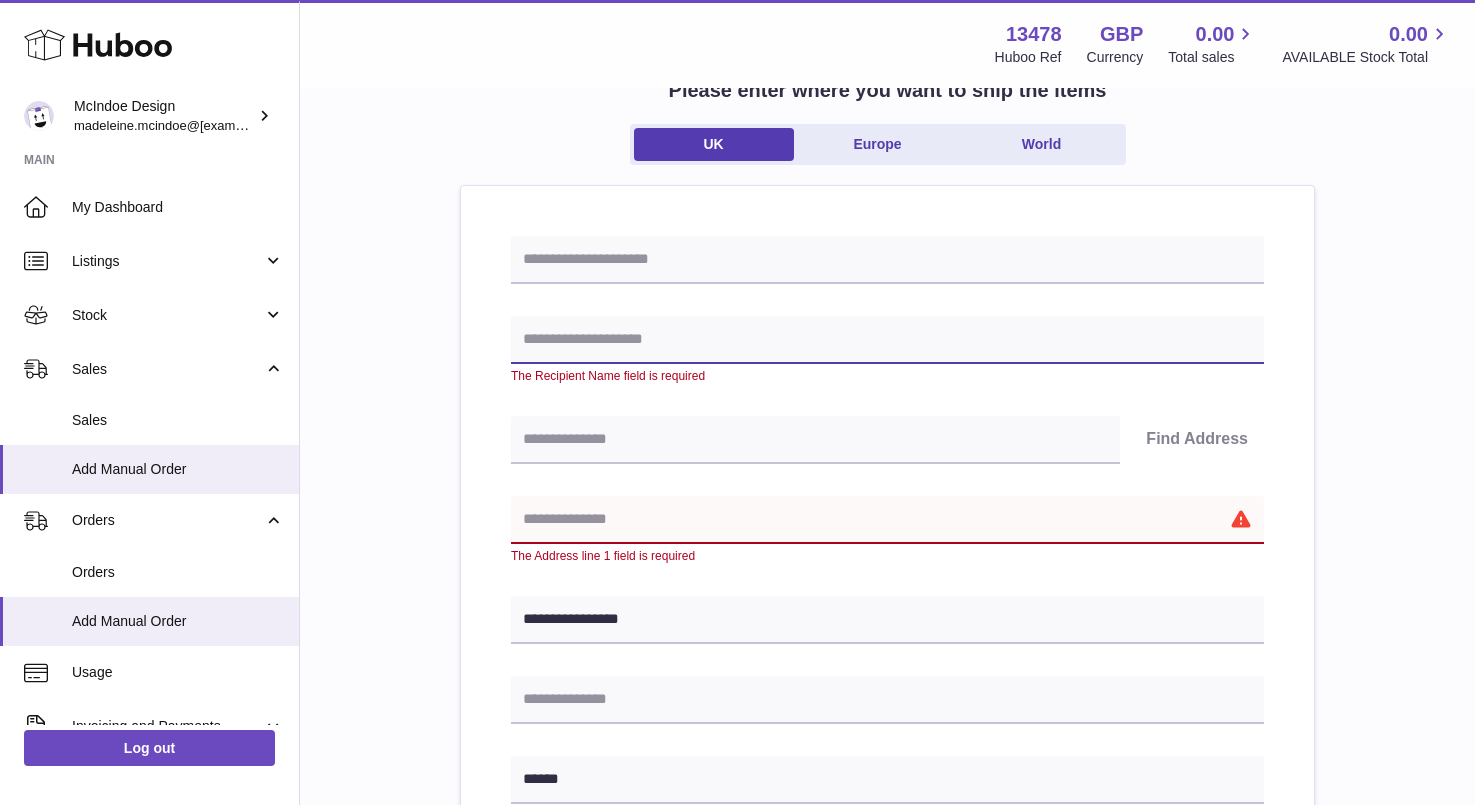 paste on "**********" 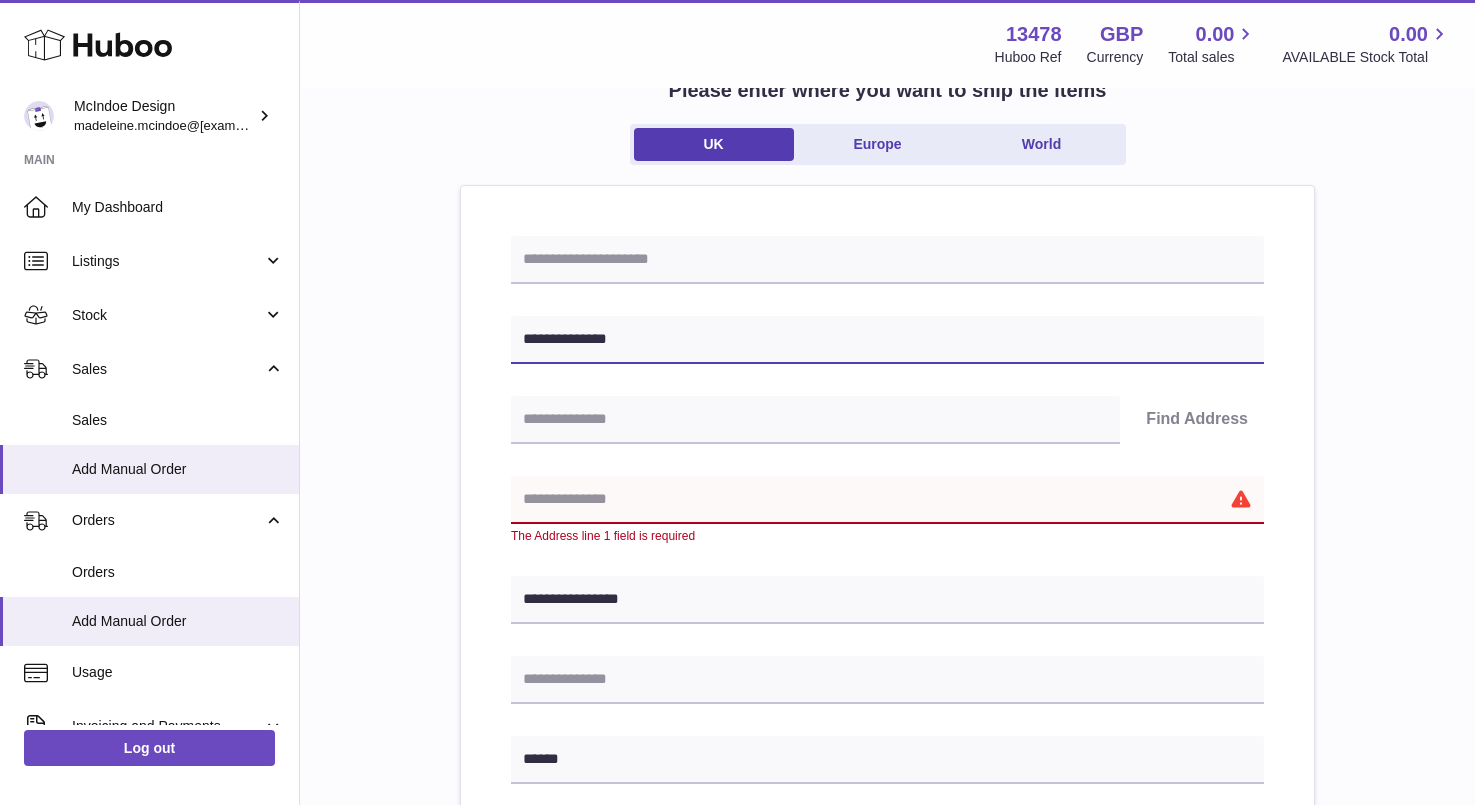 type on "**********" 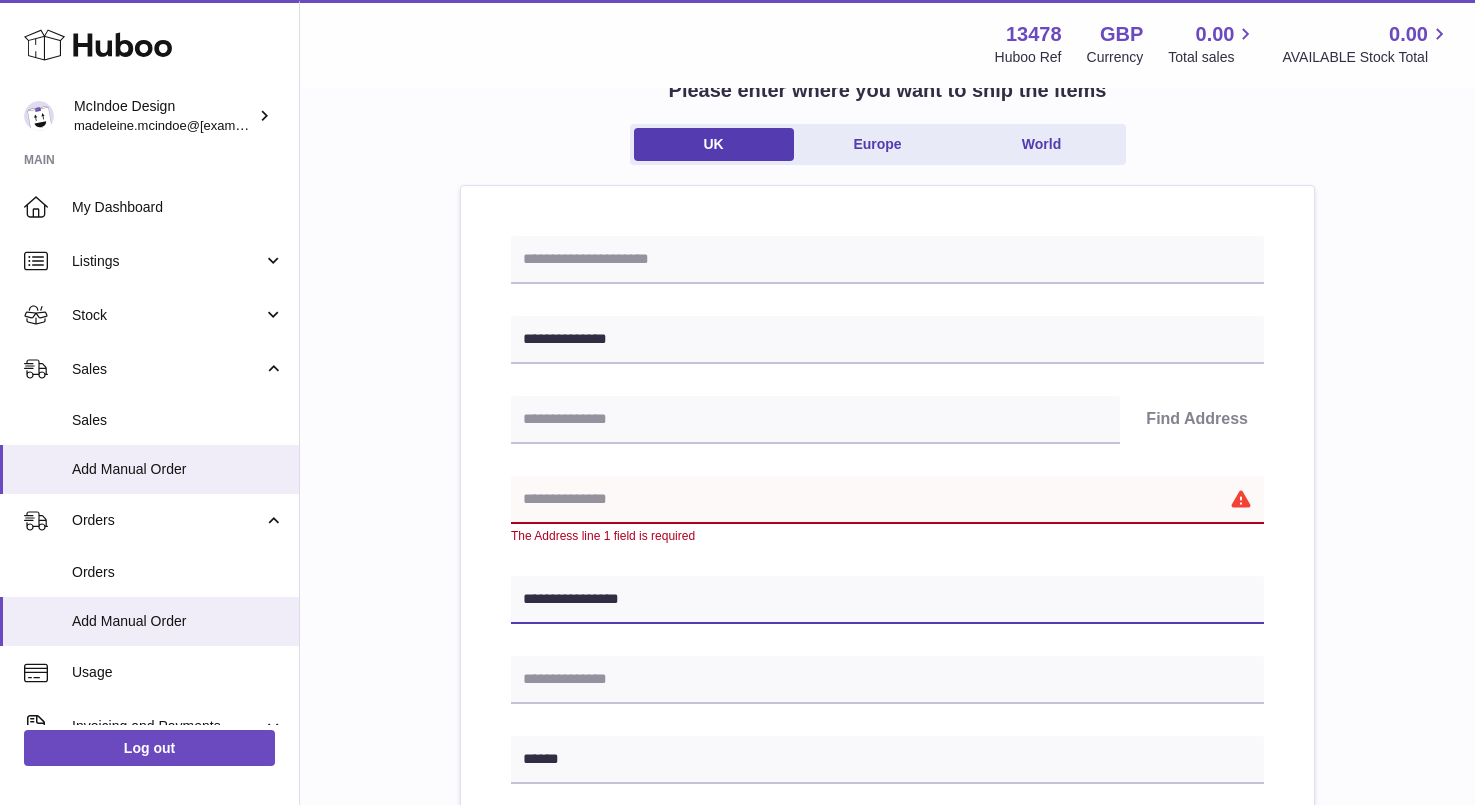drag, startPoint x: 679, startPoint y: 603, endPoint x: 319, endPoint y: 594, distance: 360.1125 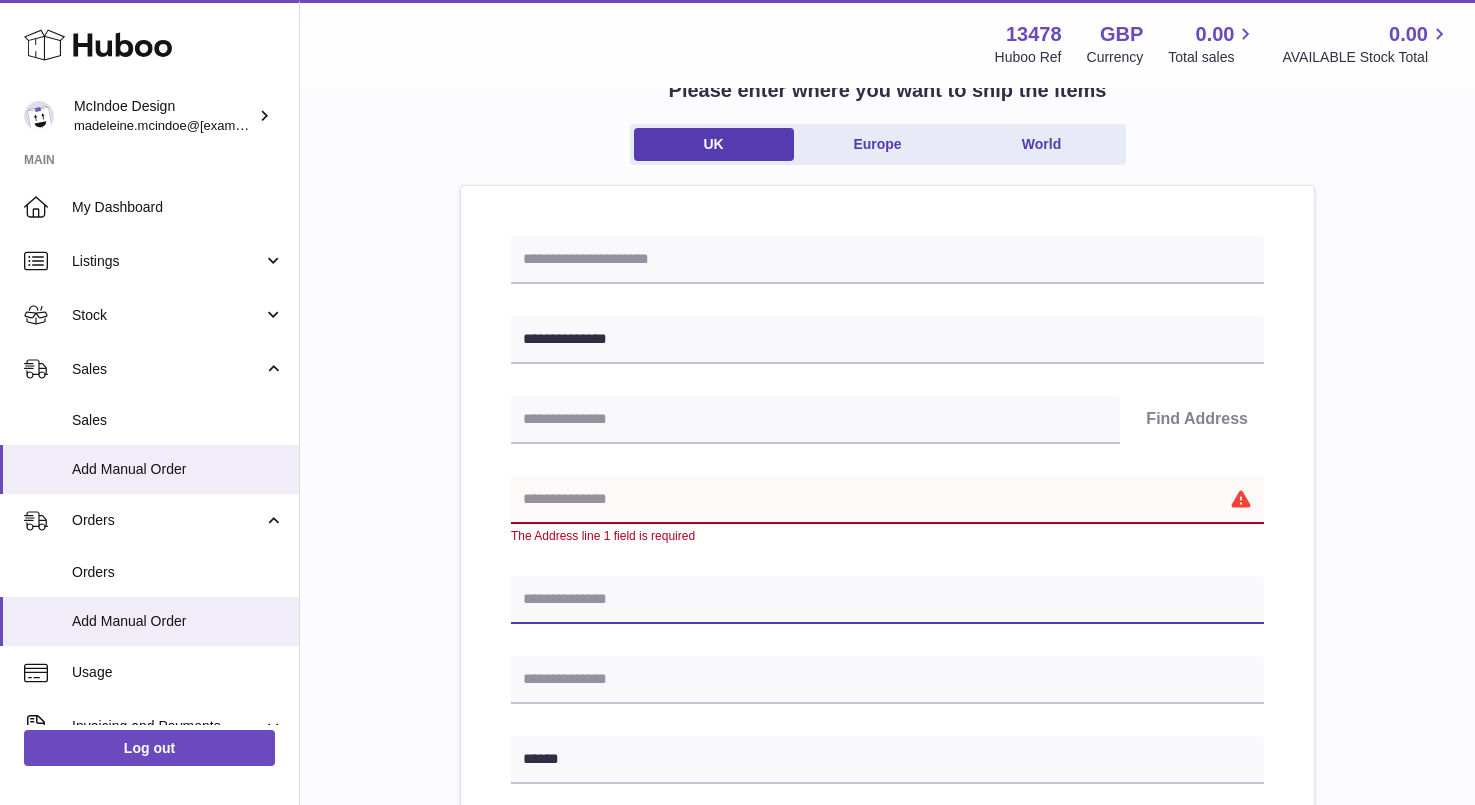 type 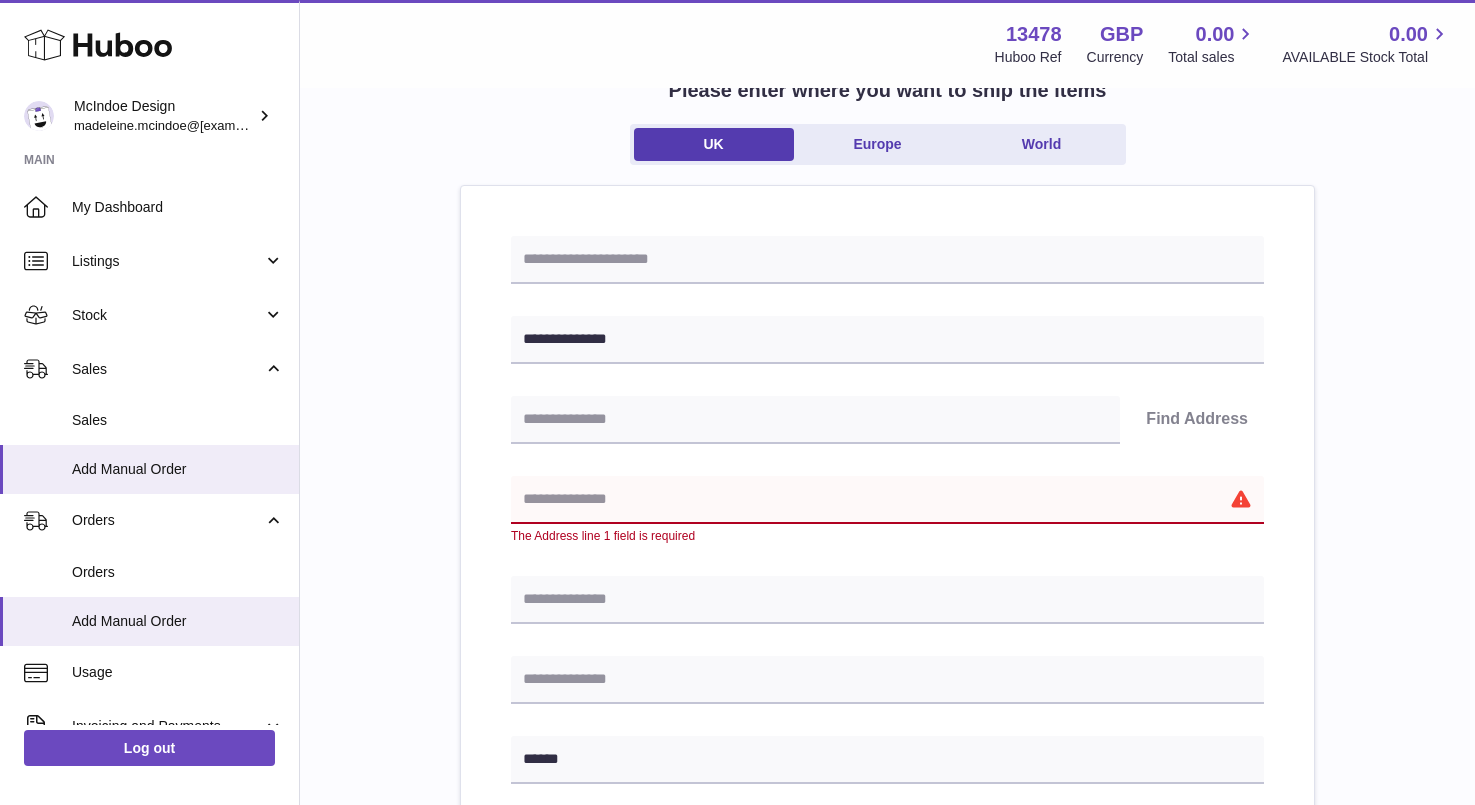 click at bounding box center (887, 500) 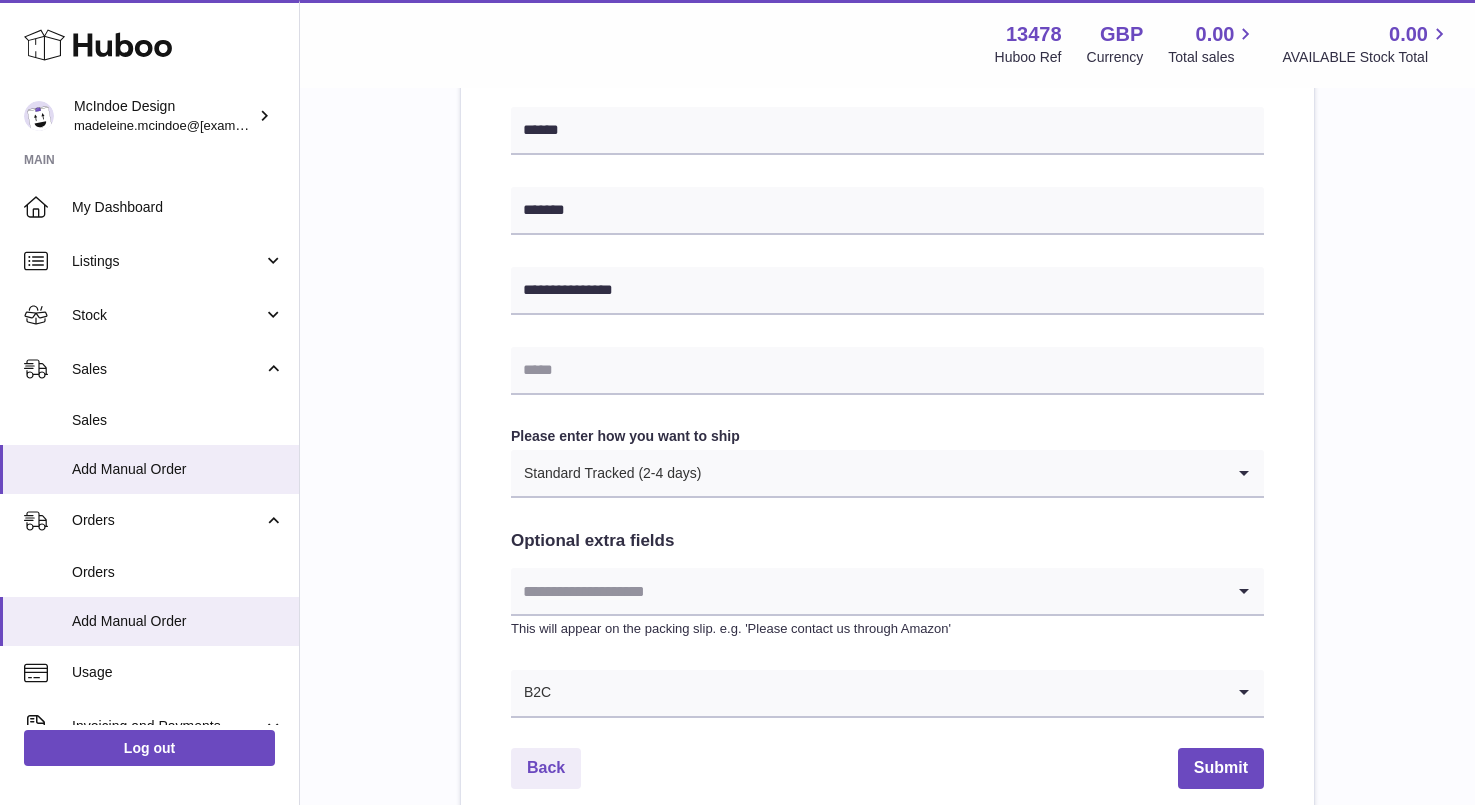 scroll, scrollTop: 942, scrollLeft: 0, axis: vertical 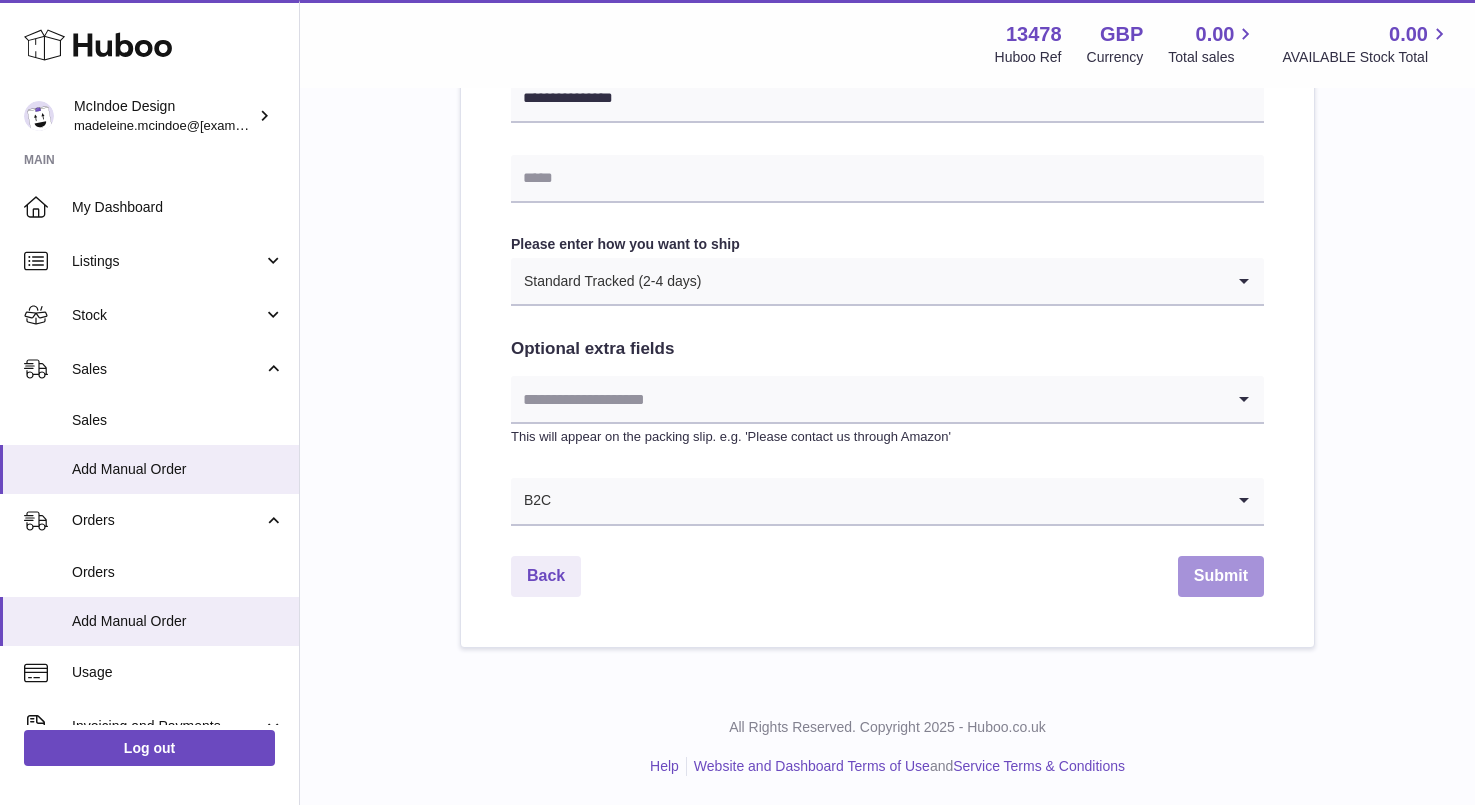 type on "**********" 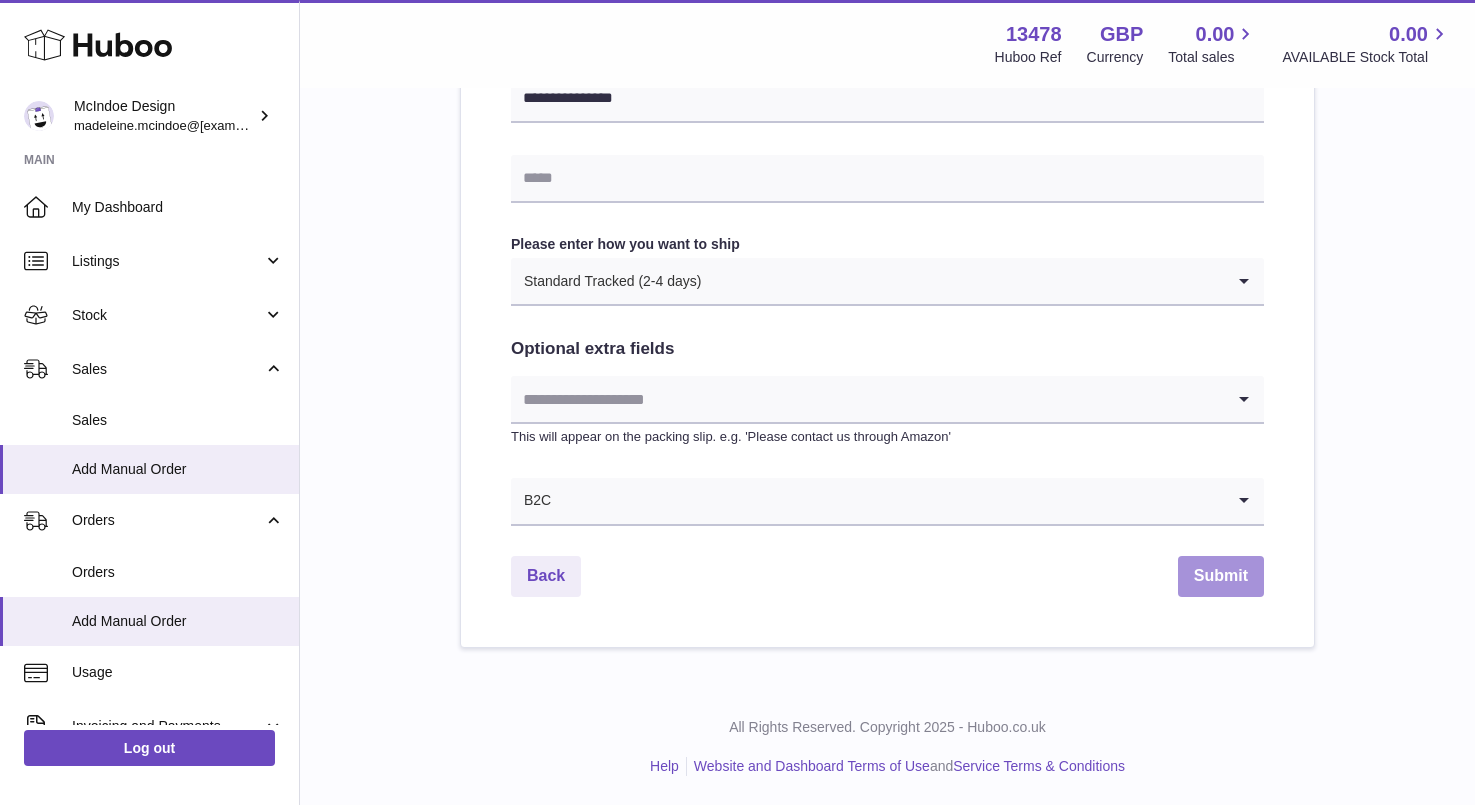 click on "Submit" at bounding box center [1221, 576] 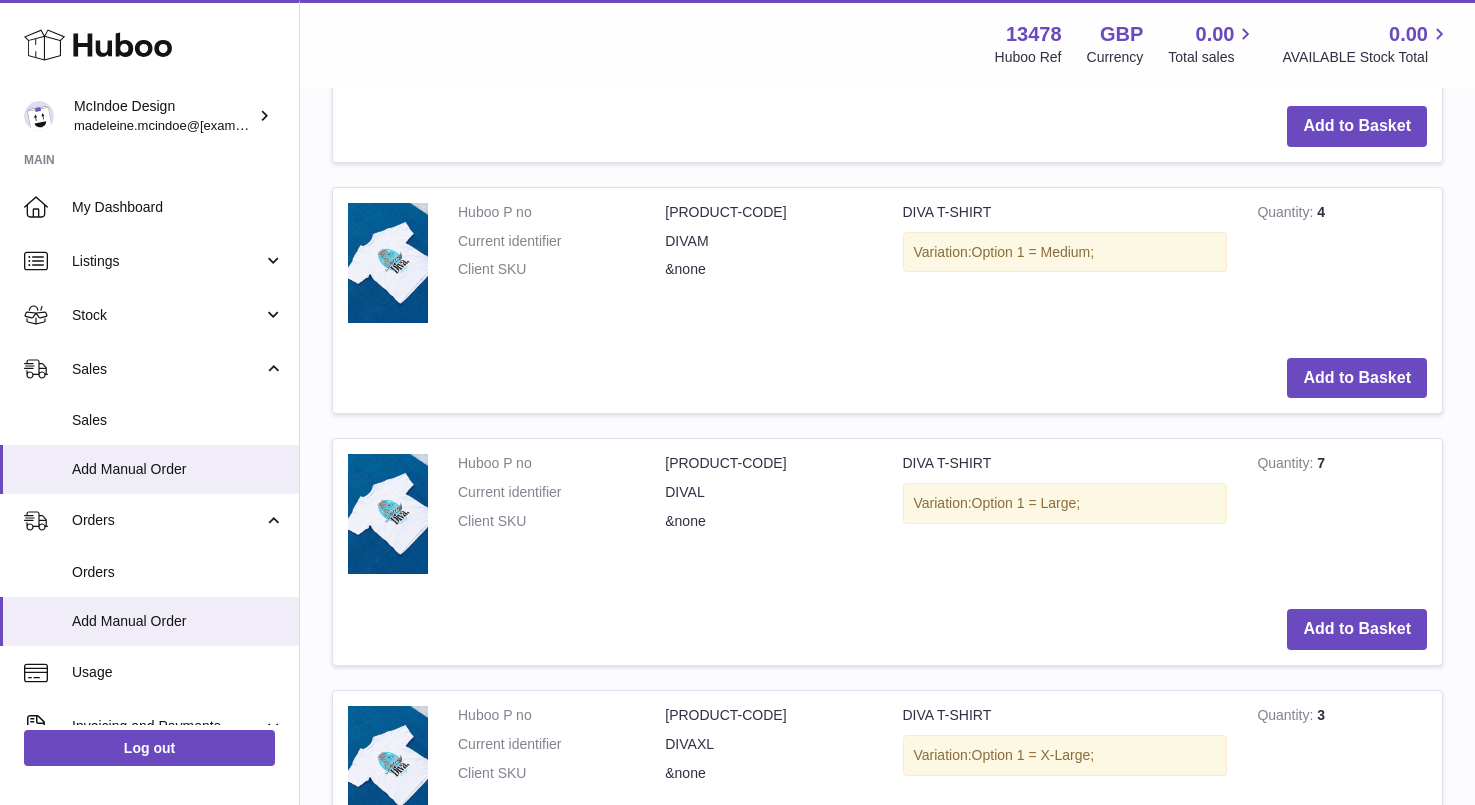 scroll, scrollTop: 0, scrollLeft: 0, axis: both 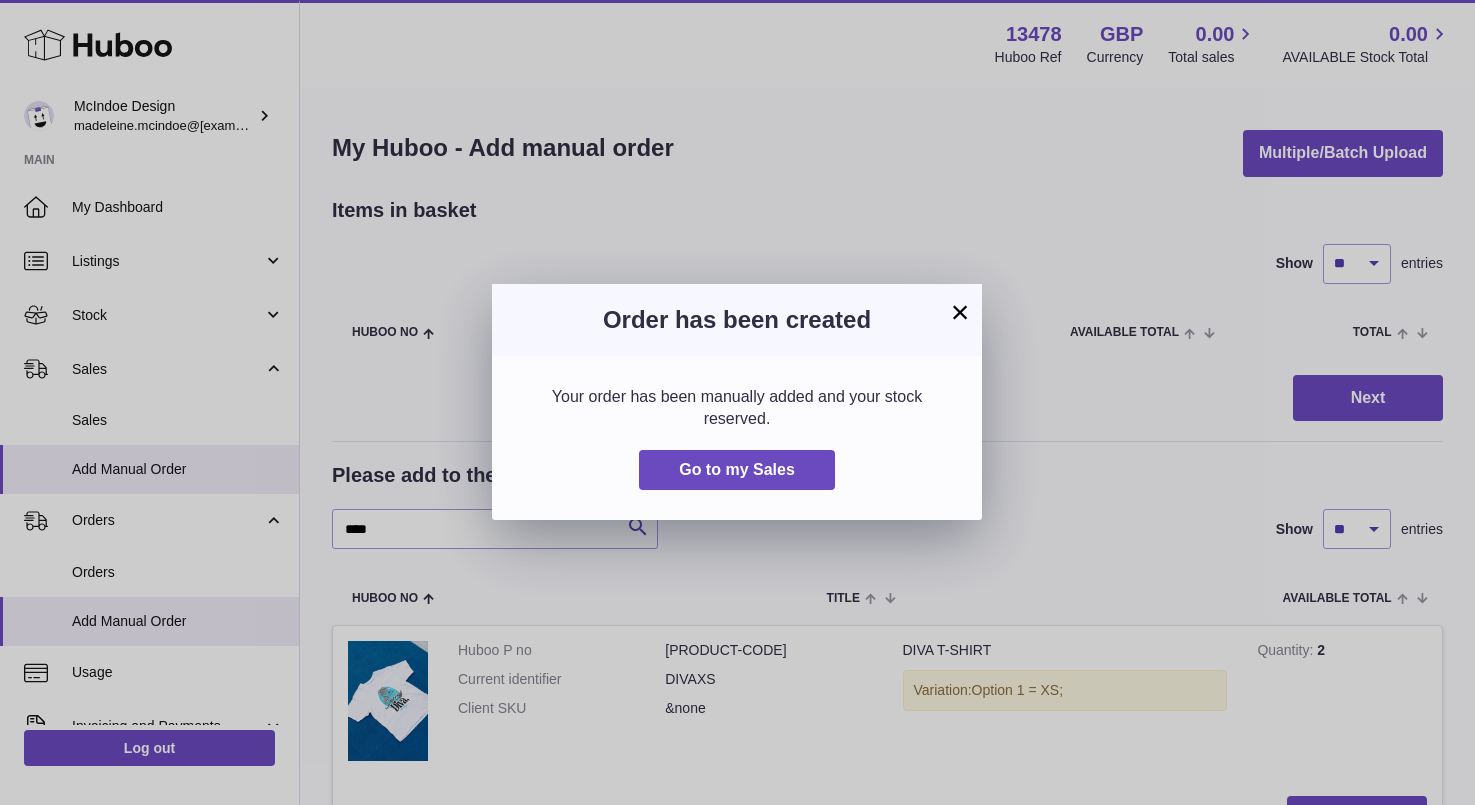 click on "Your order has been manually added and your stock reserved.
Go to my Sales" at bounding box center (737, 438) 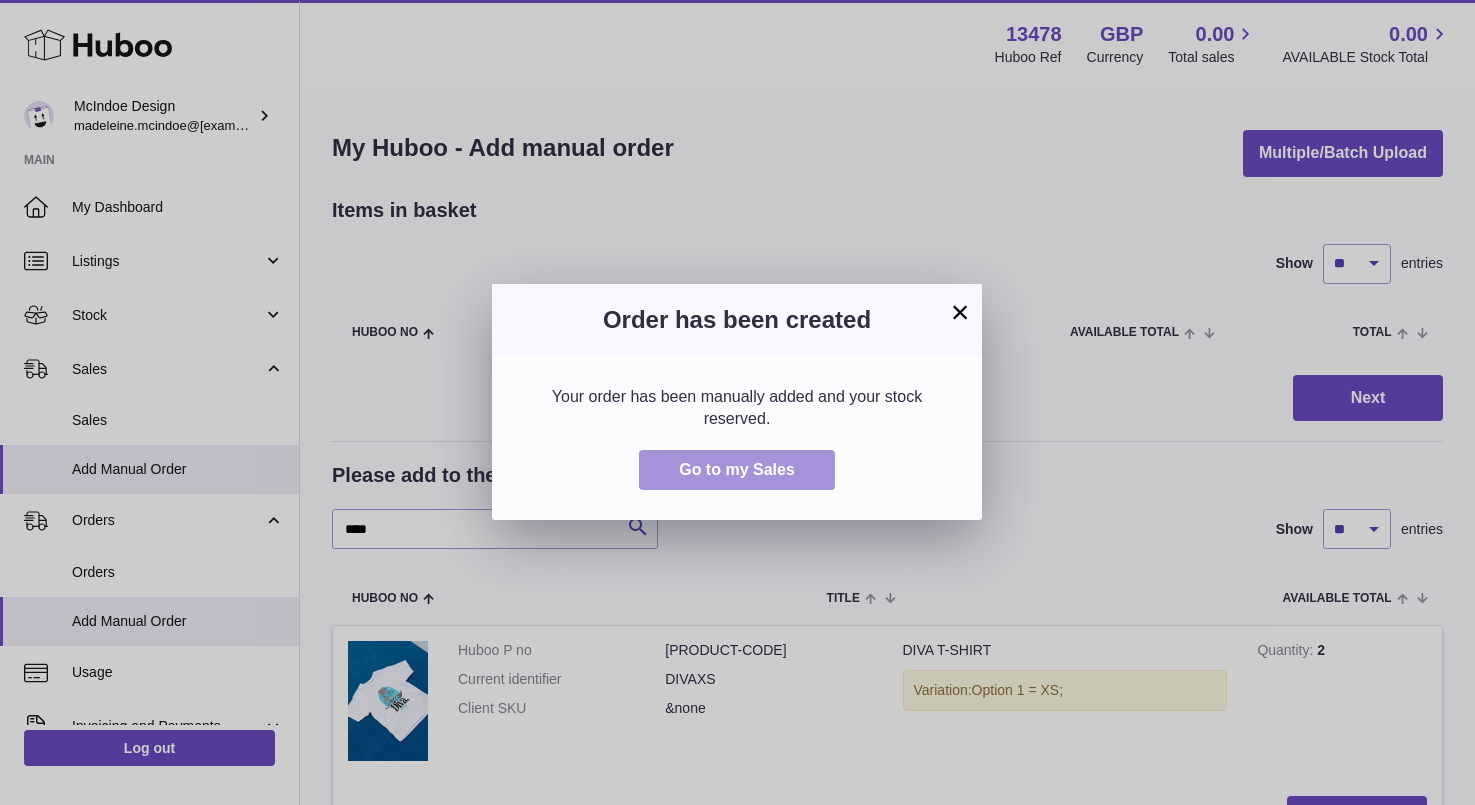 click on "Go to my Sales" at bounding box center [737, 469] 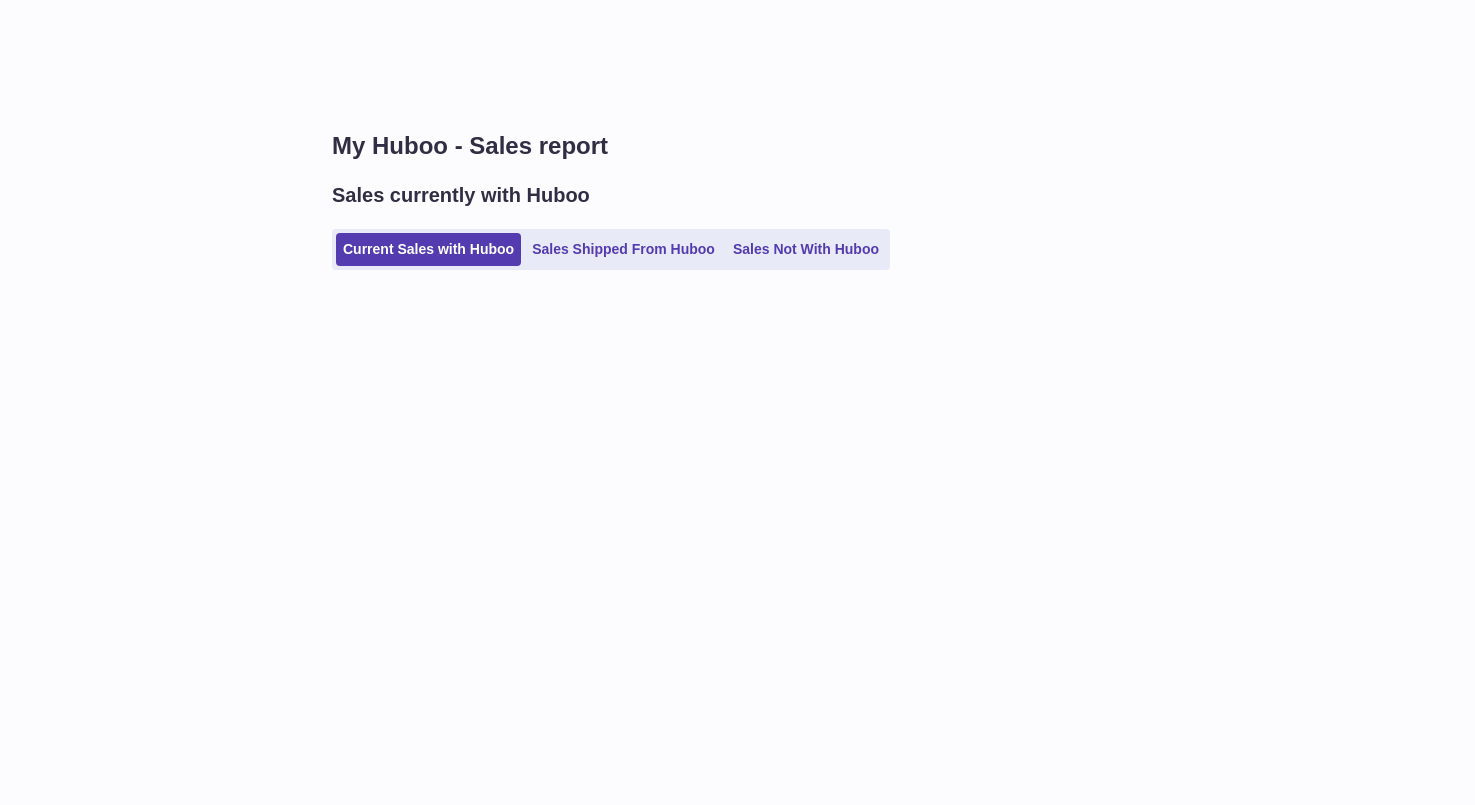 scroll, scrollTop: 0, scrollLeft: 0, axis: both 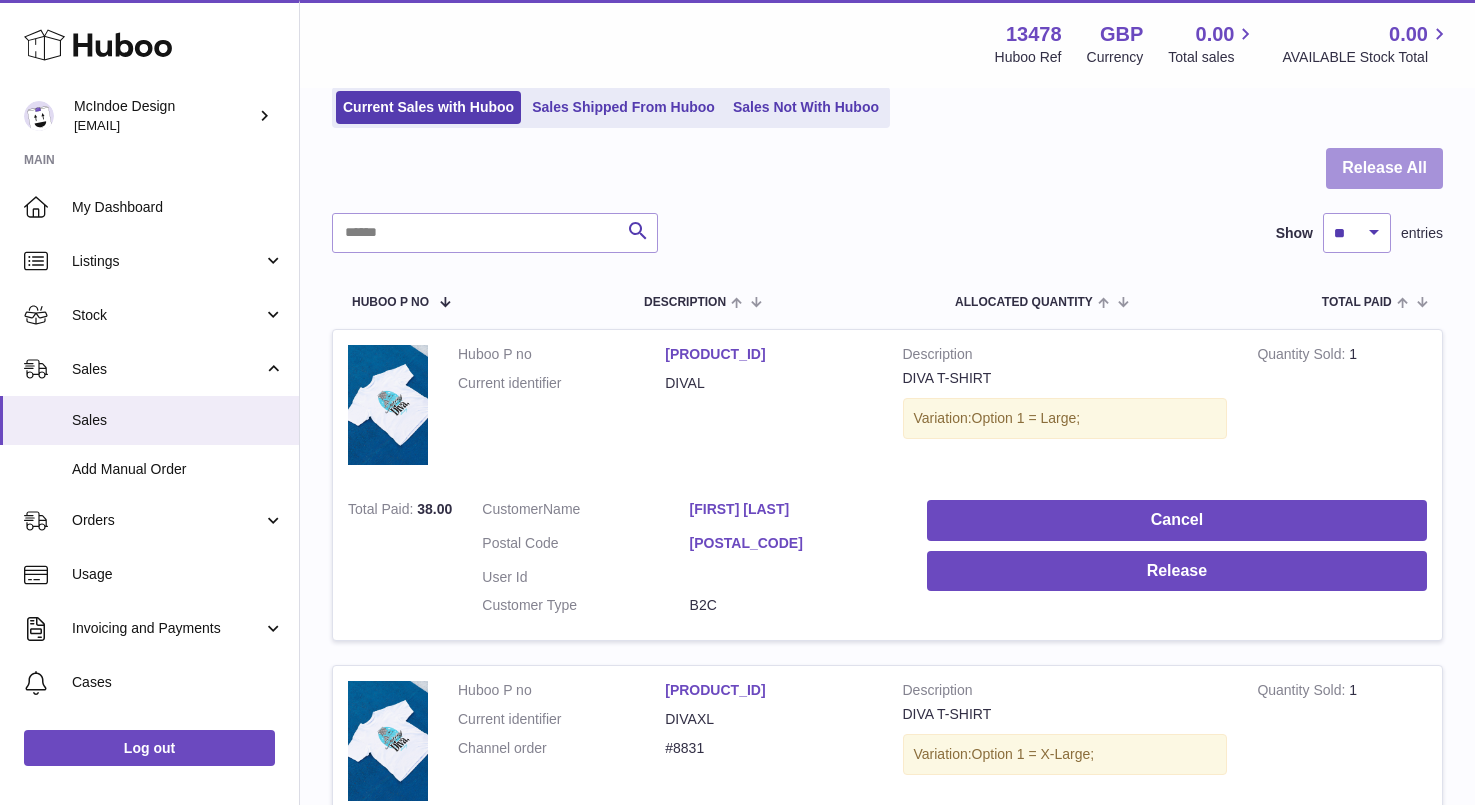 click on "Release All" at bounding box center [1384, 168] 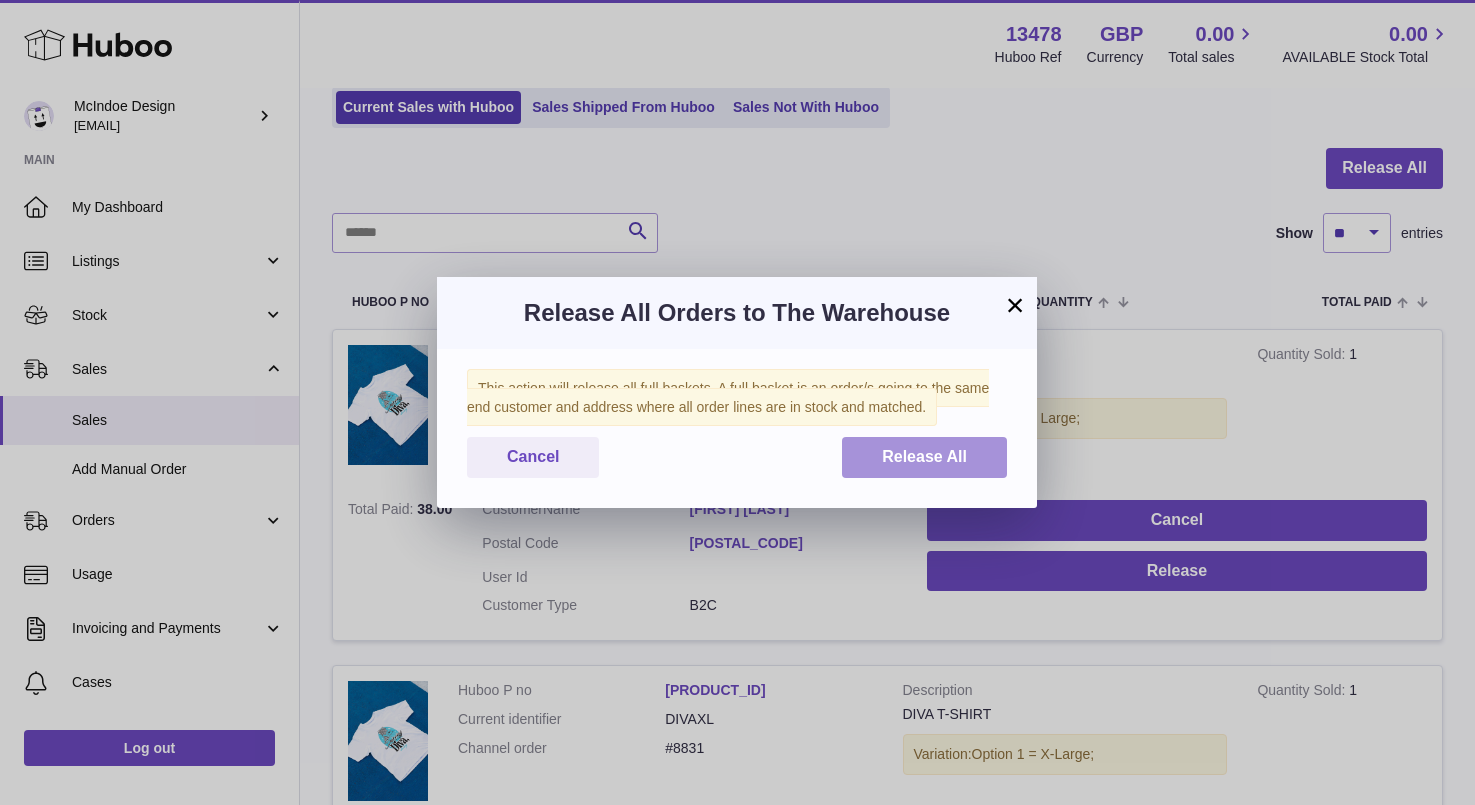 click on "Release All" at bounding box center [924, 457] 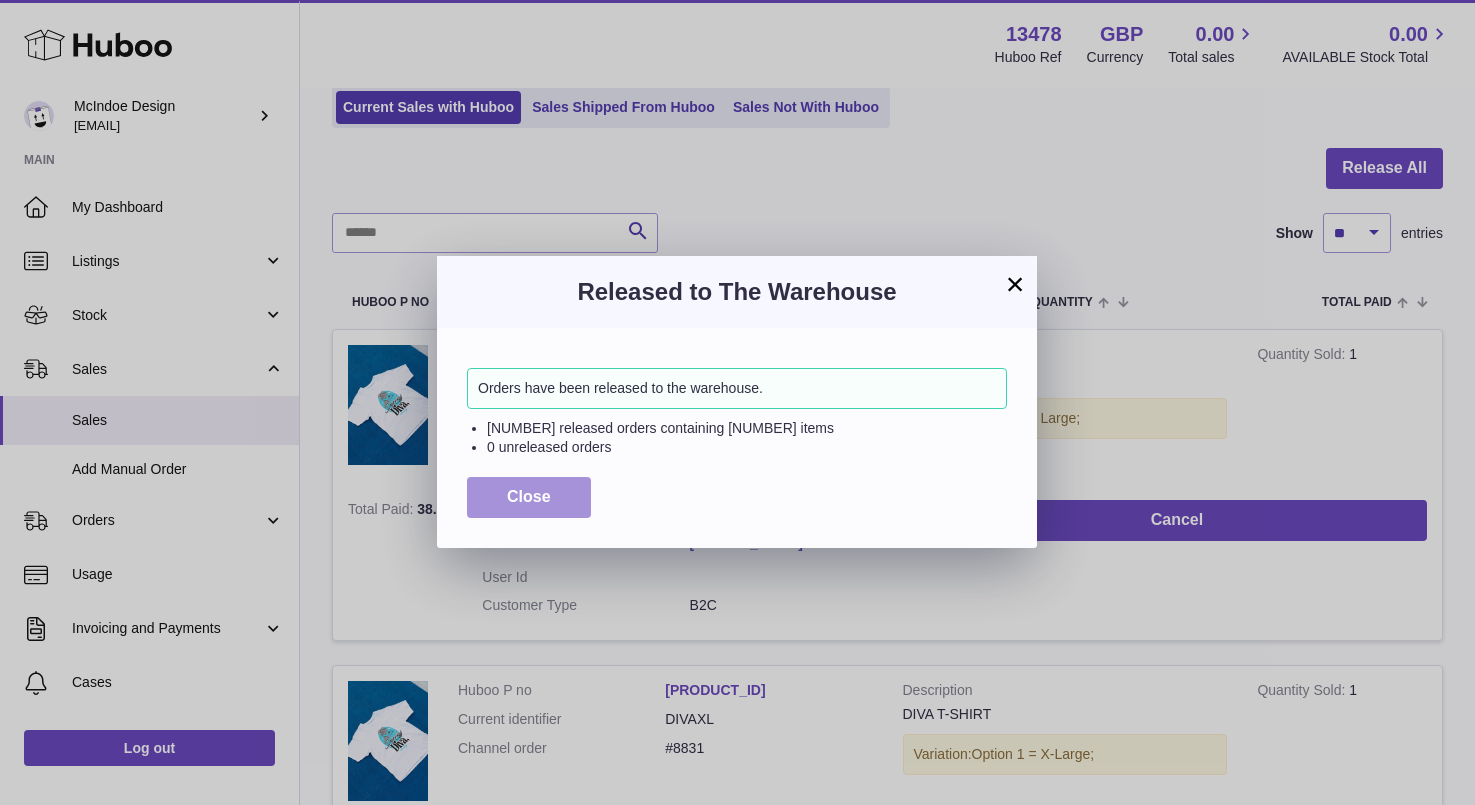 click on "Close" at bounding box center [529, 497] 